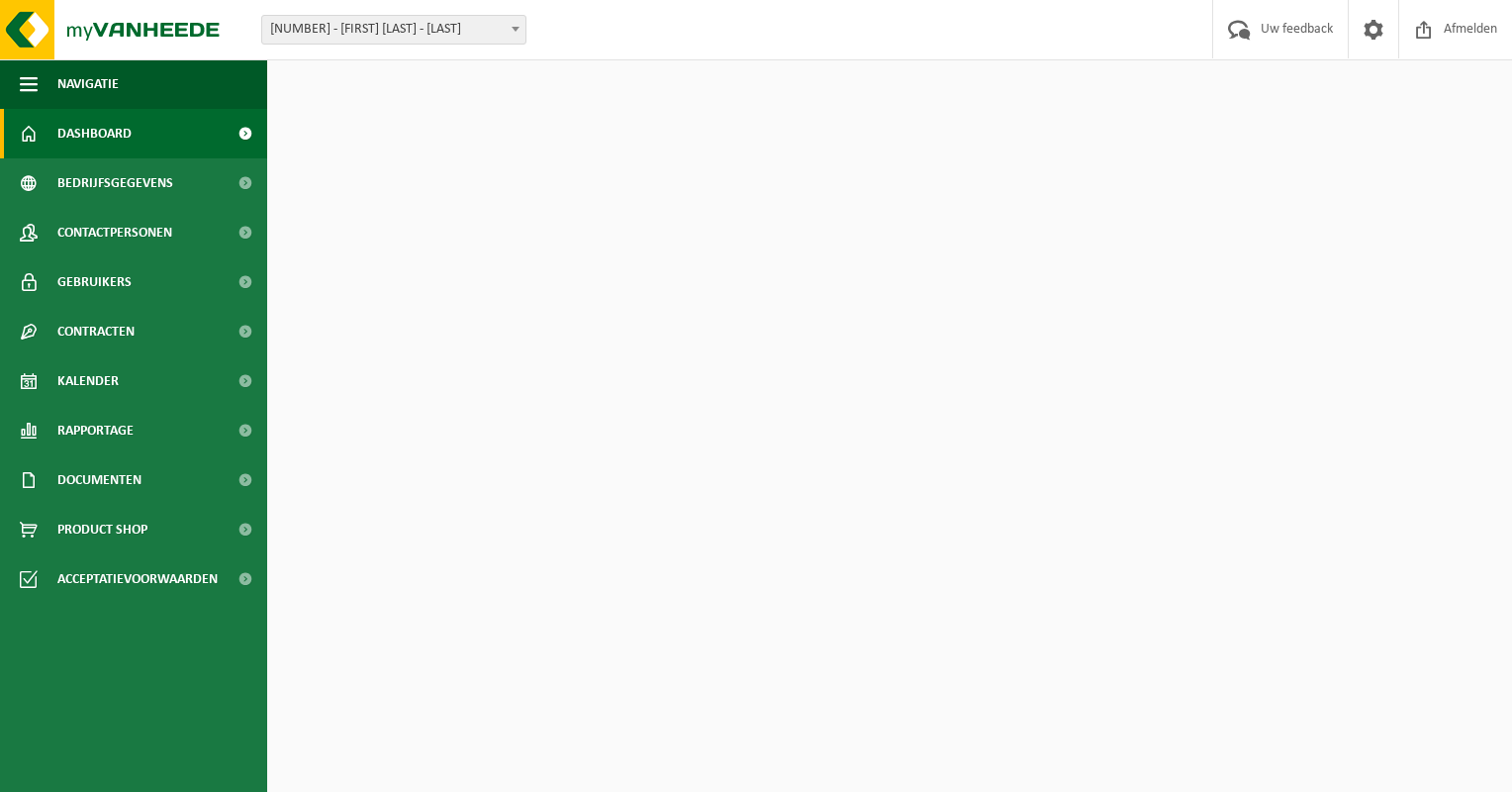 scroll, scrollTop: 0, scrollLeft: 0, axis: both 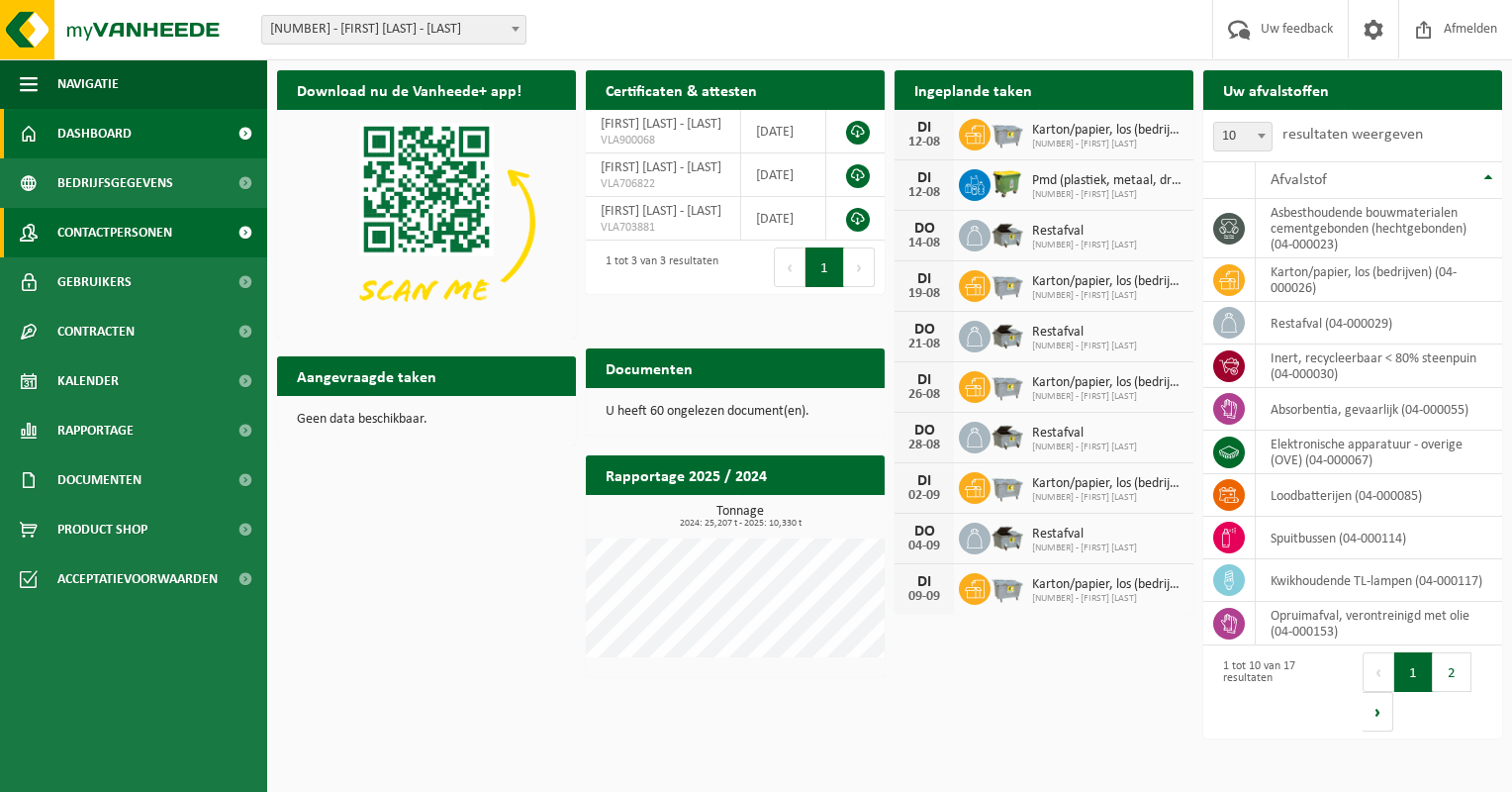 click on "Contactpersonen" at bounding box center [134, 233] 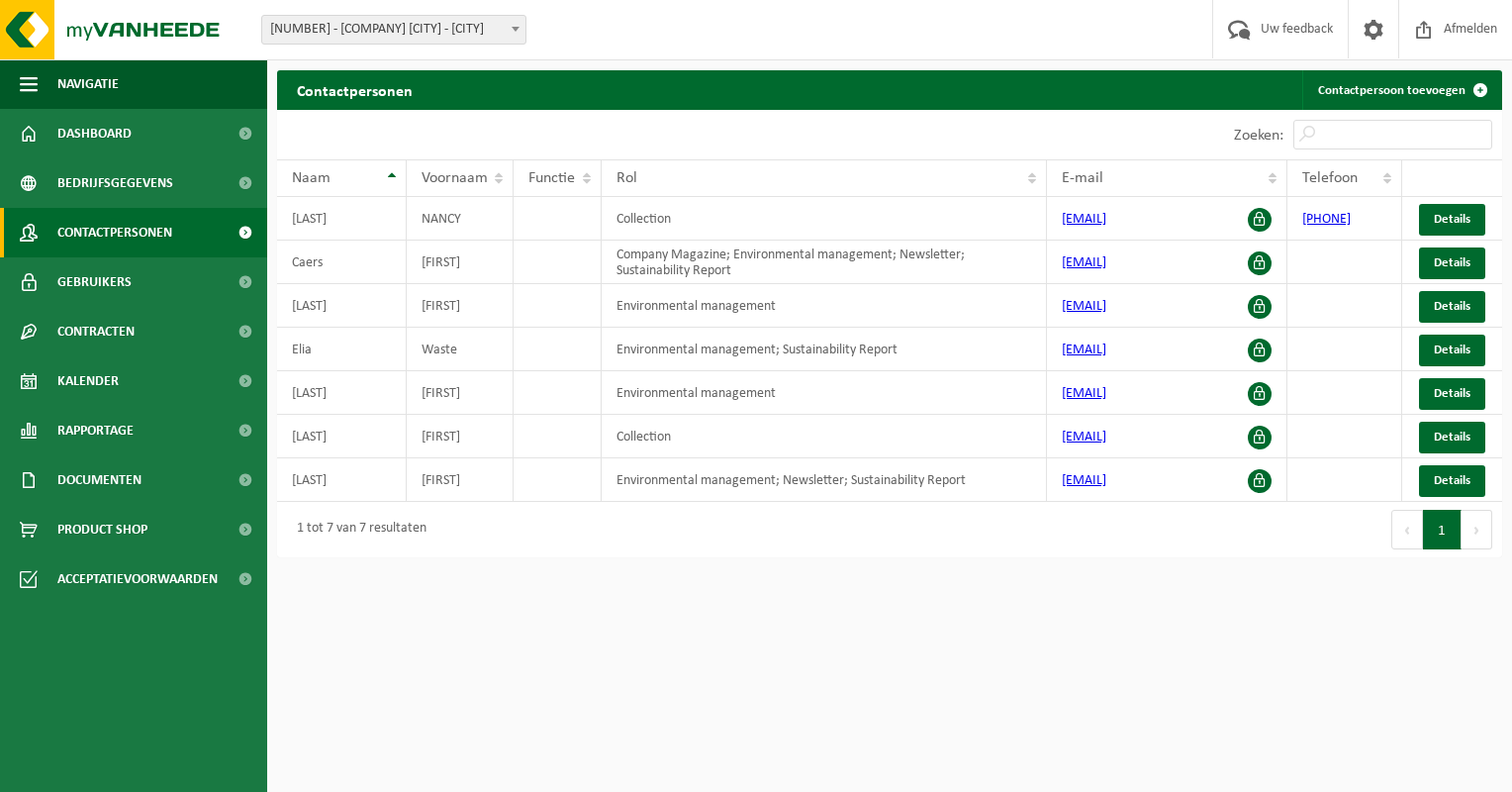 scroll, scrollTop: 0, scrollLeft: 0, axis: both 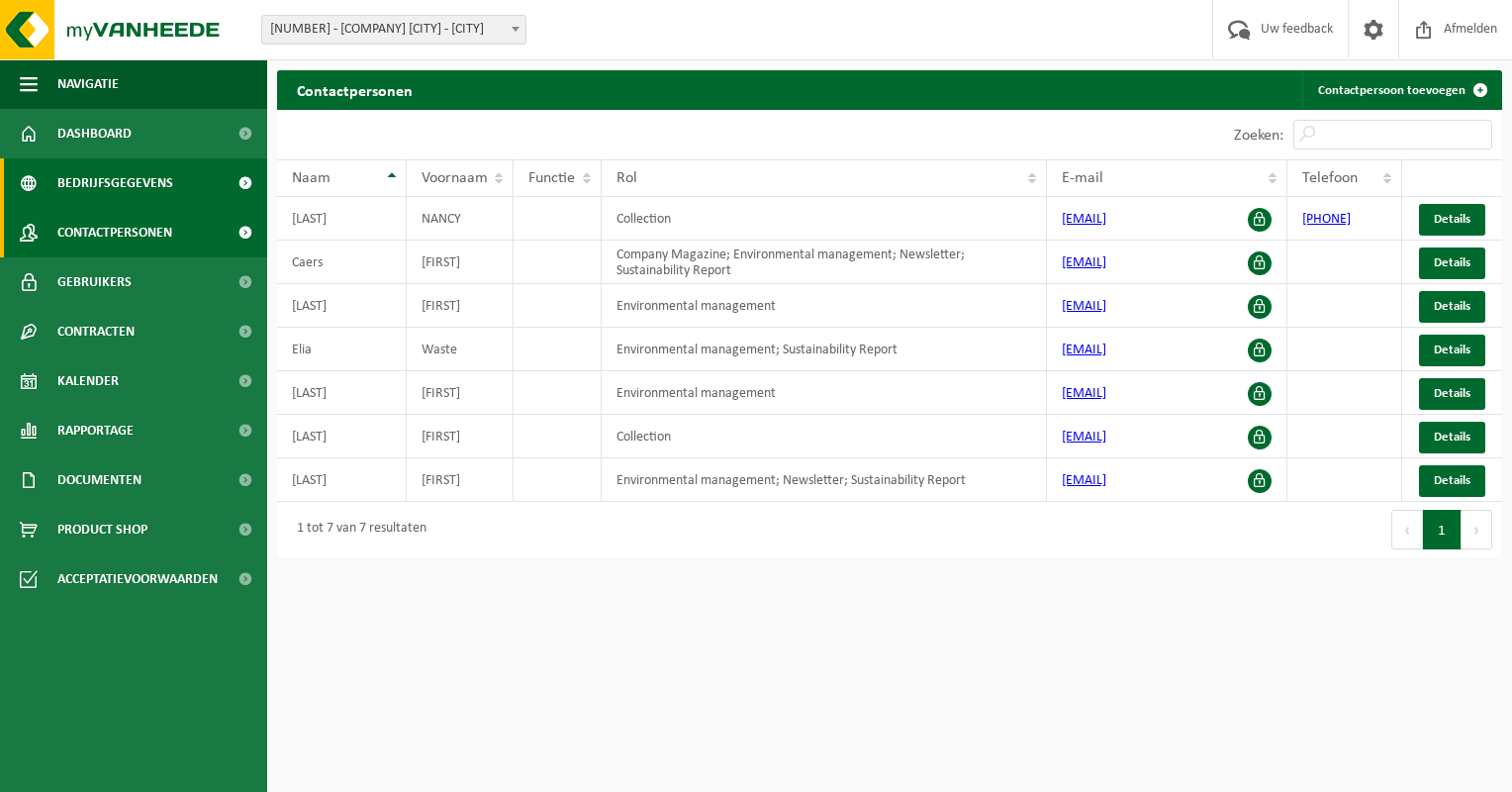 click on "Bedrijfsgegevens" at bounding box center (115, 183) 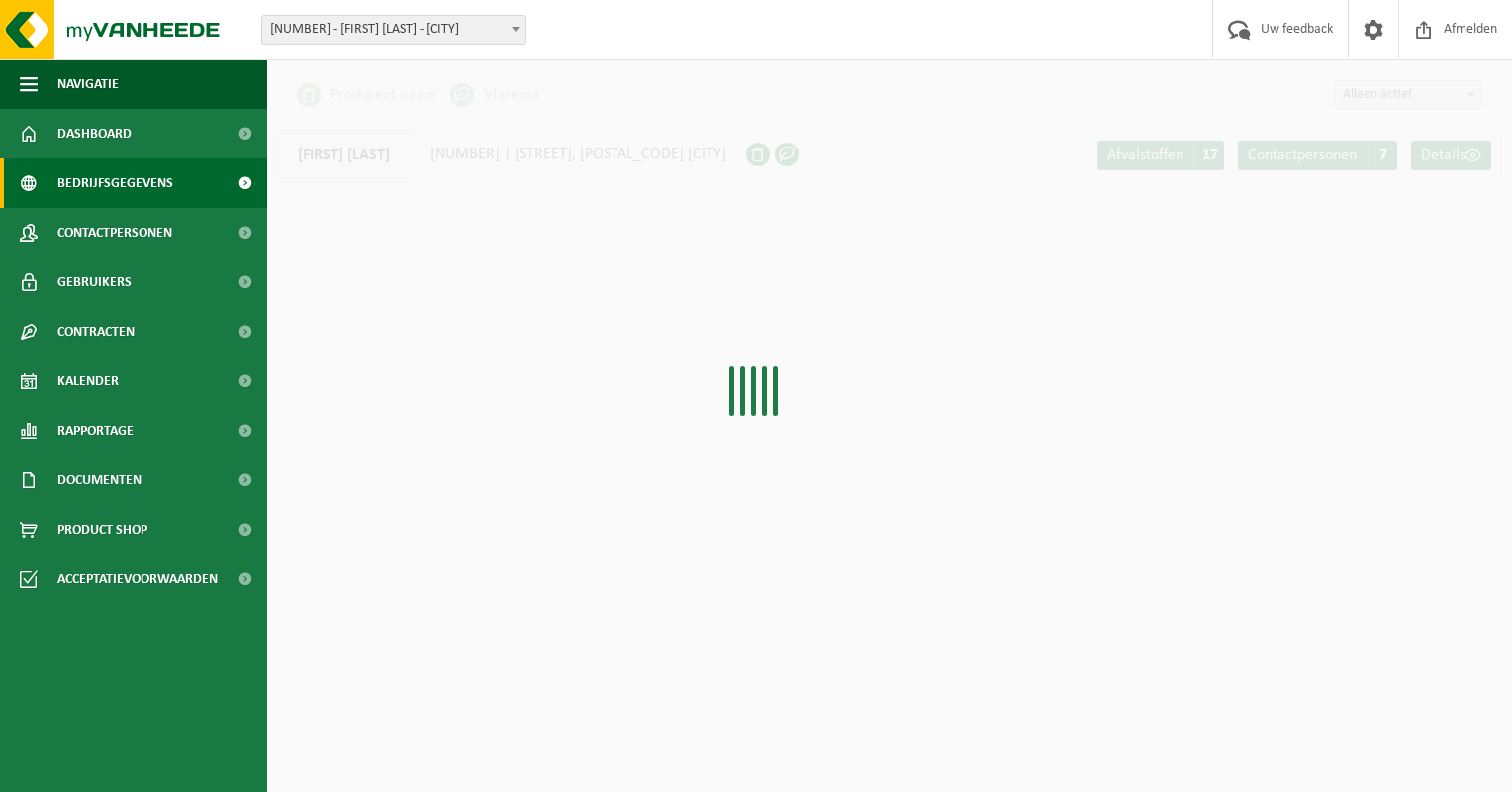 scroll, scrollTop: 0, scrollLeft: 0, axis: both 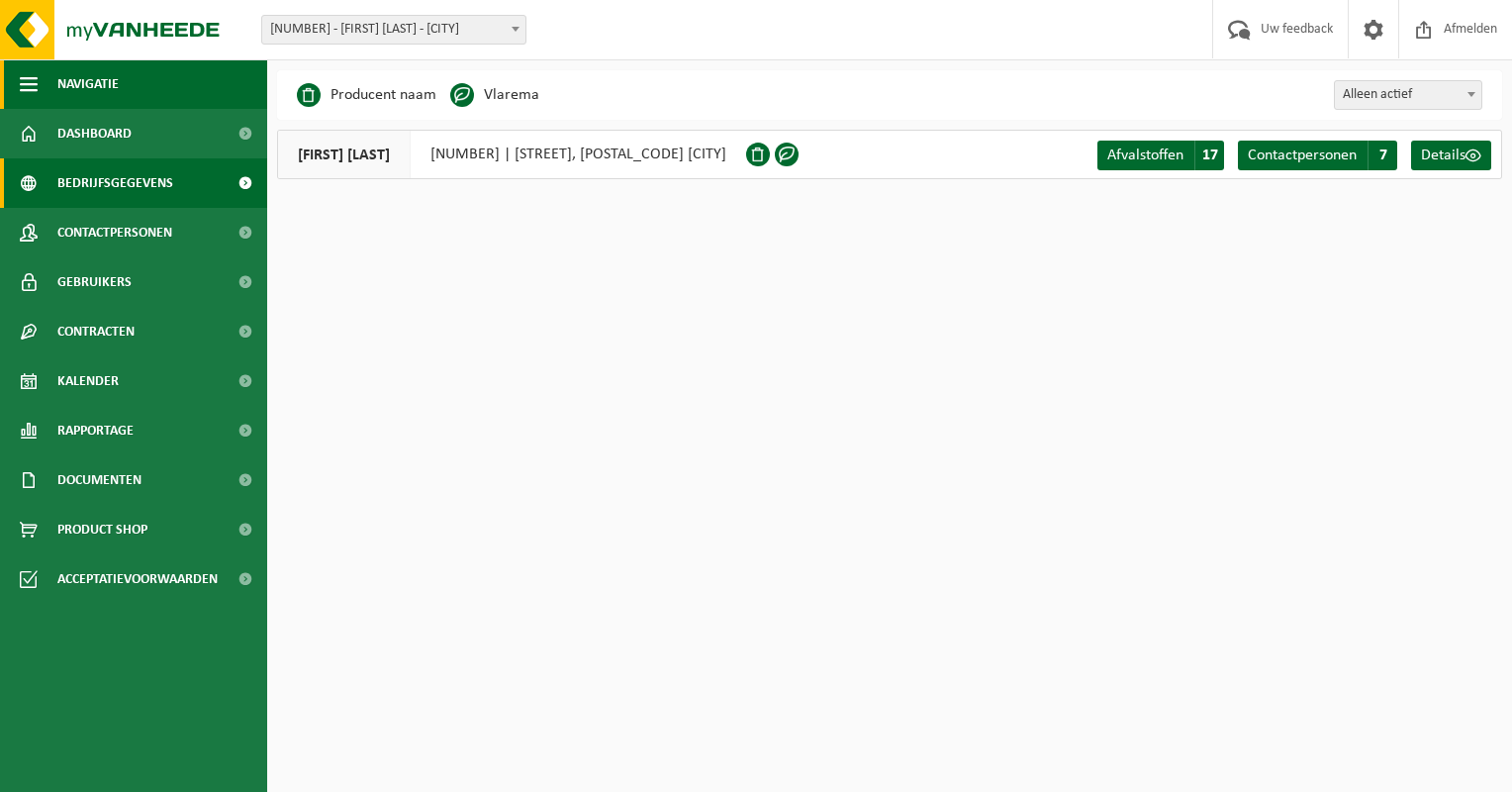 click at bounding box center [29, 84] 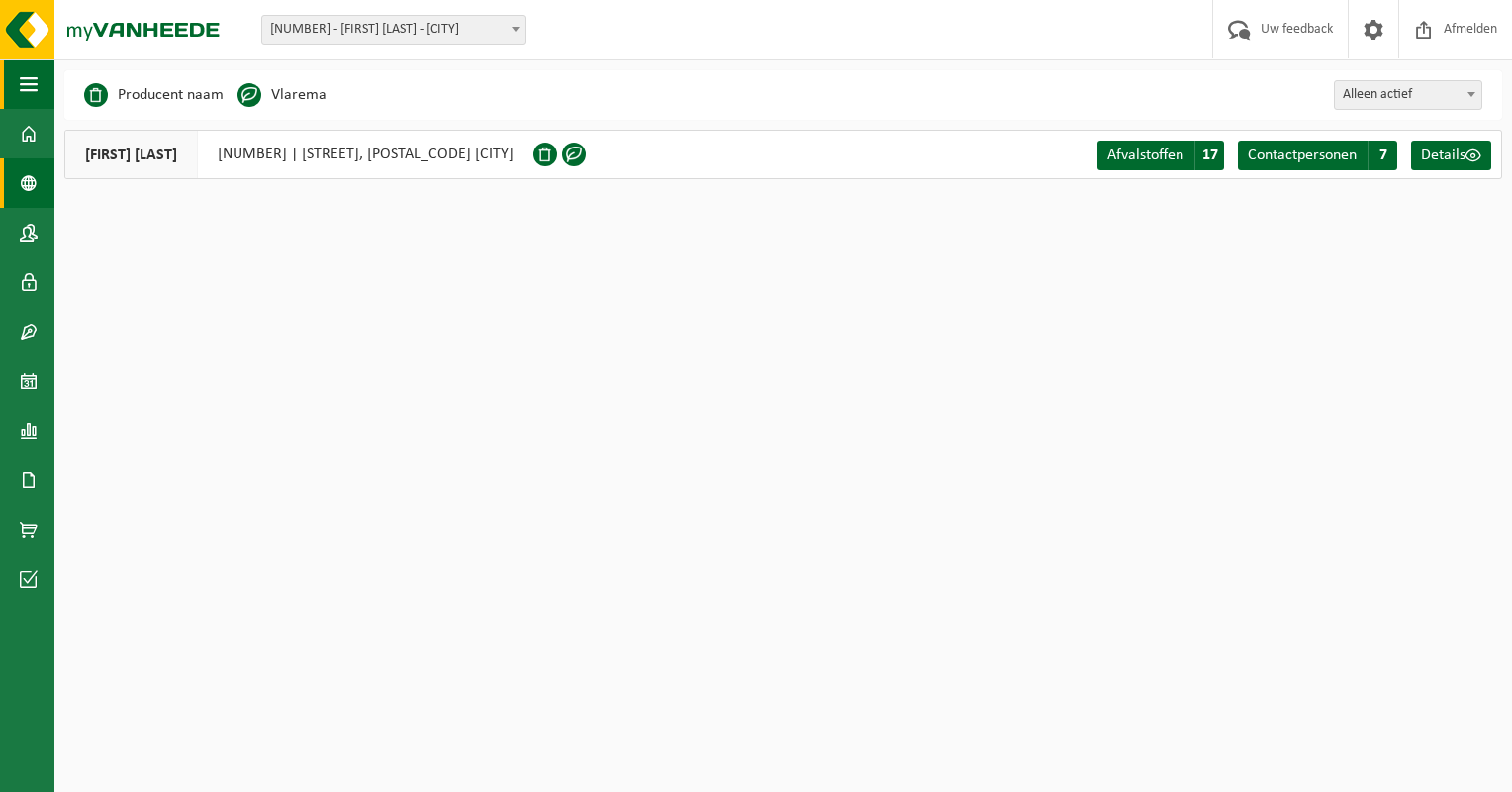click at bounding box center [29, 84] 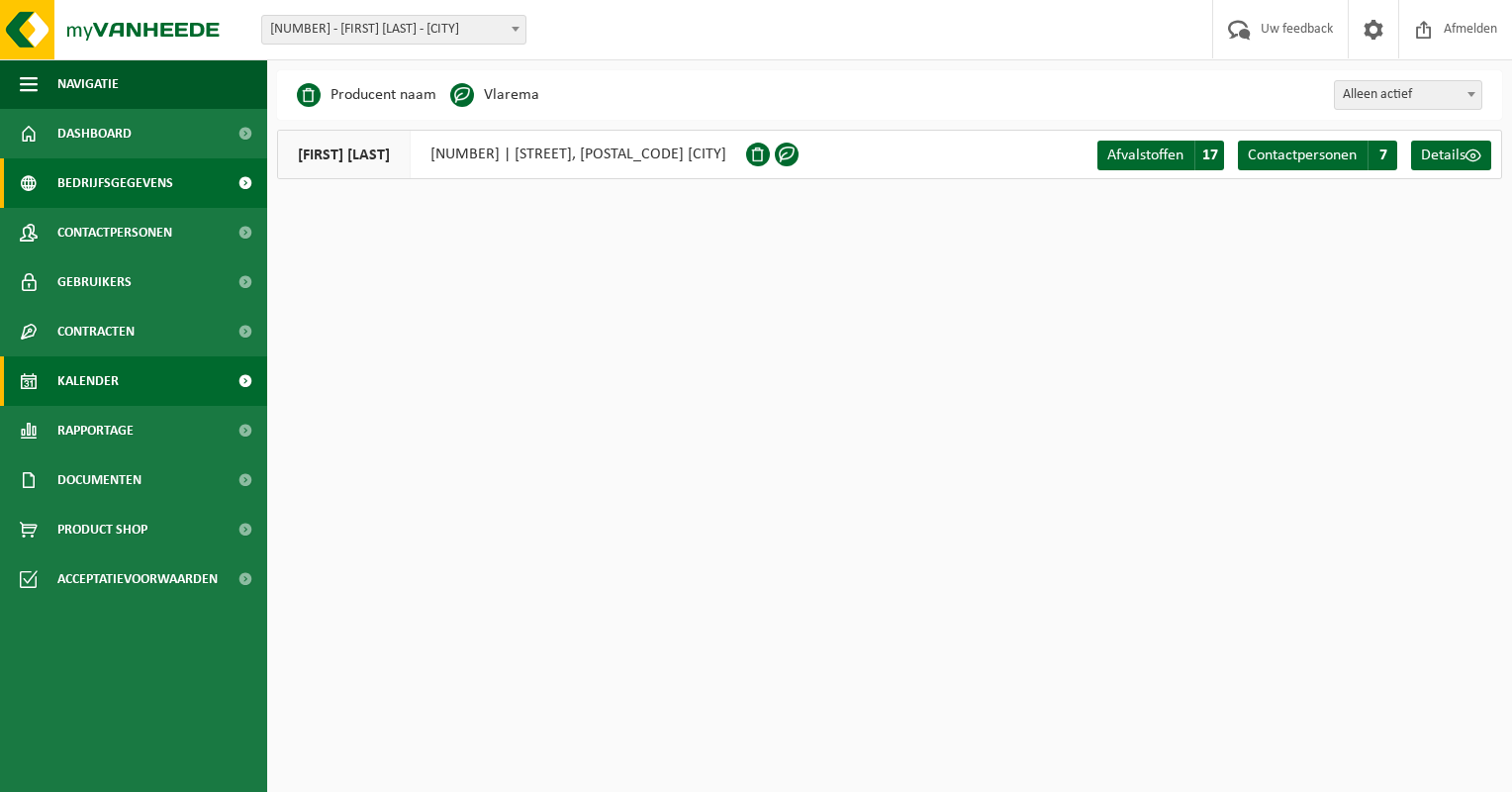 click on "Kalender" at bounding box center (134, 381) 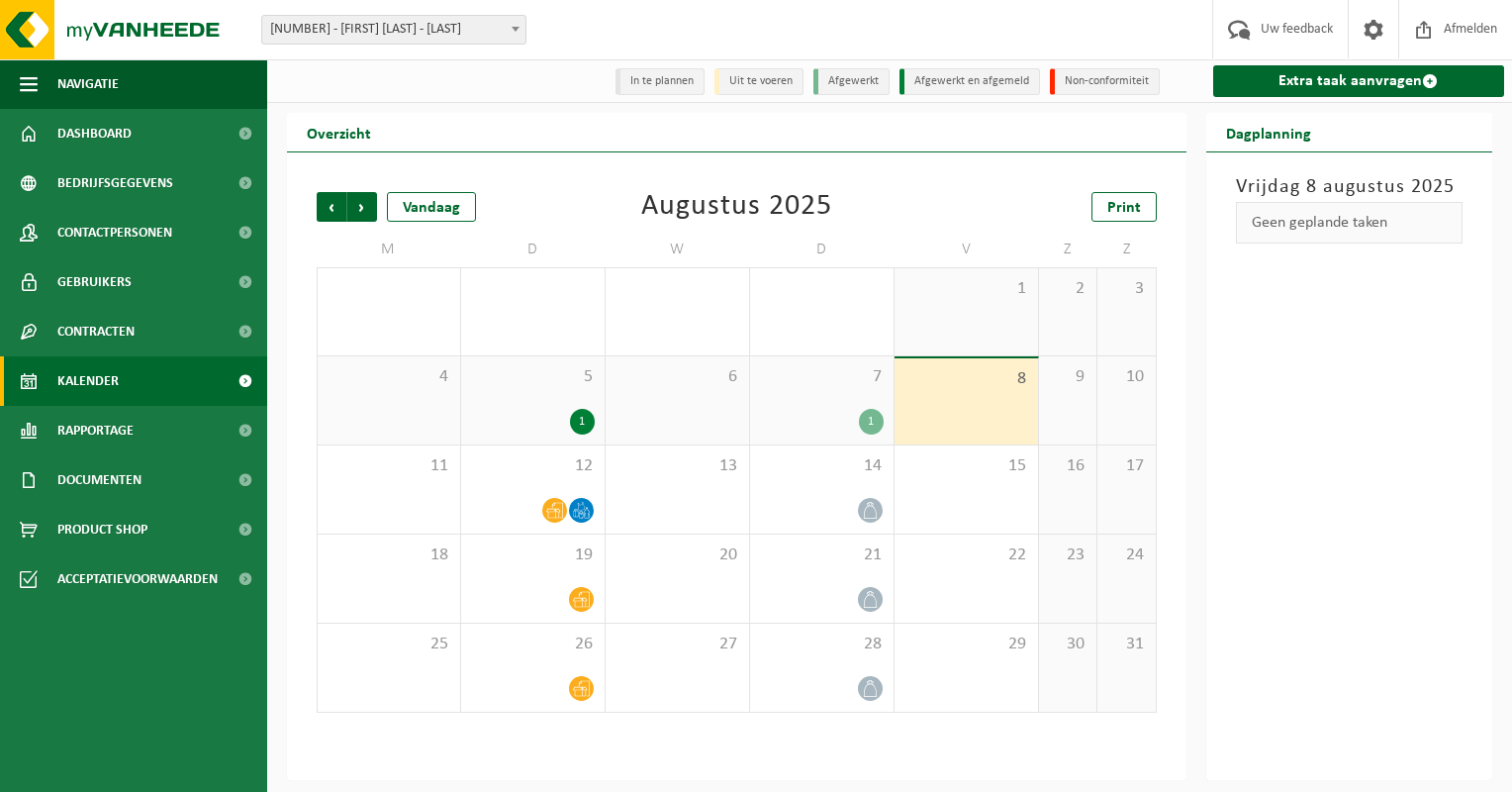 scroll, scrollTop: 0, scrollLeft: 0, axis: both 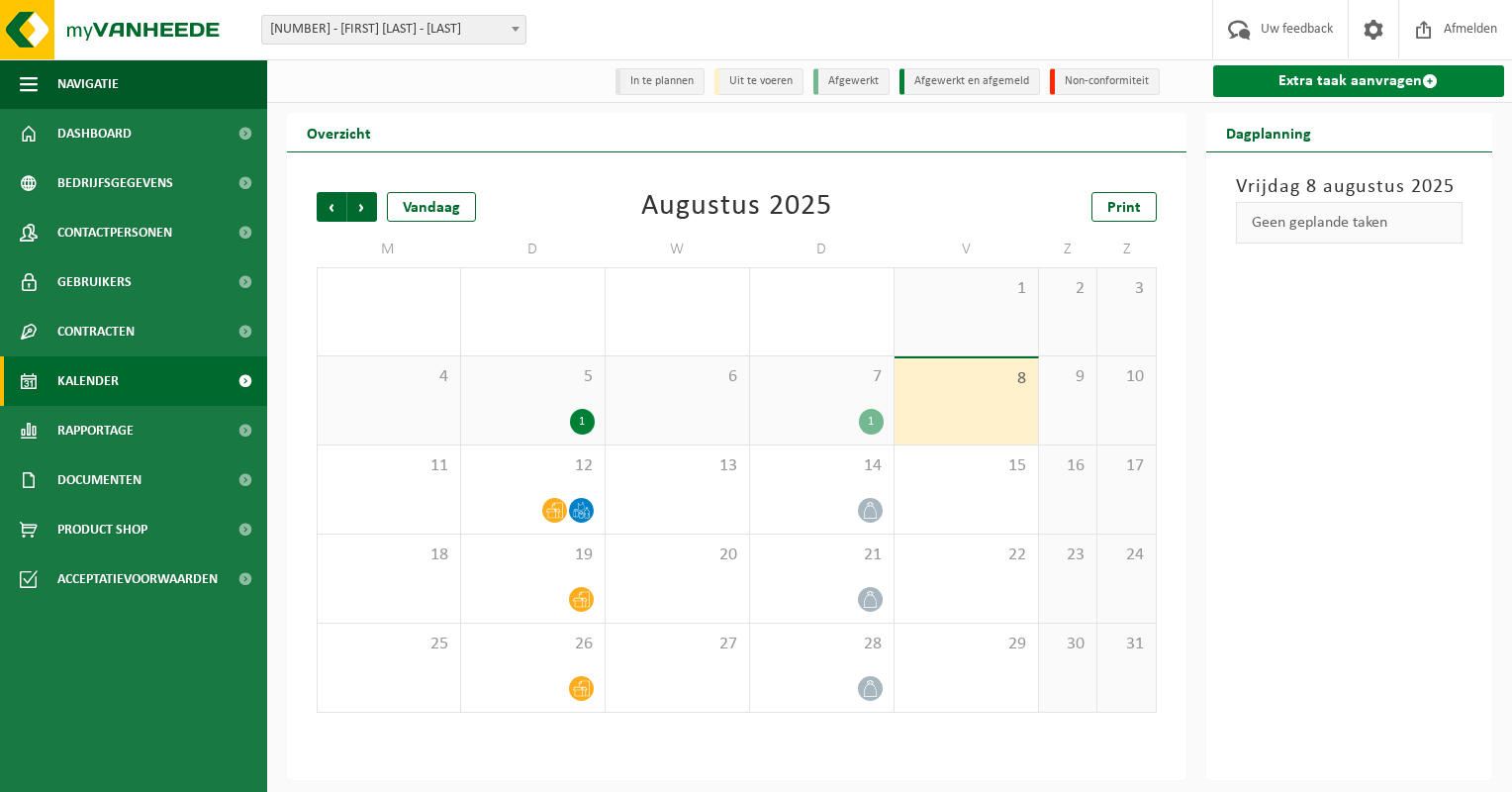 click on "Extra taak aanvragen" at bounding box center (1359, 81) 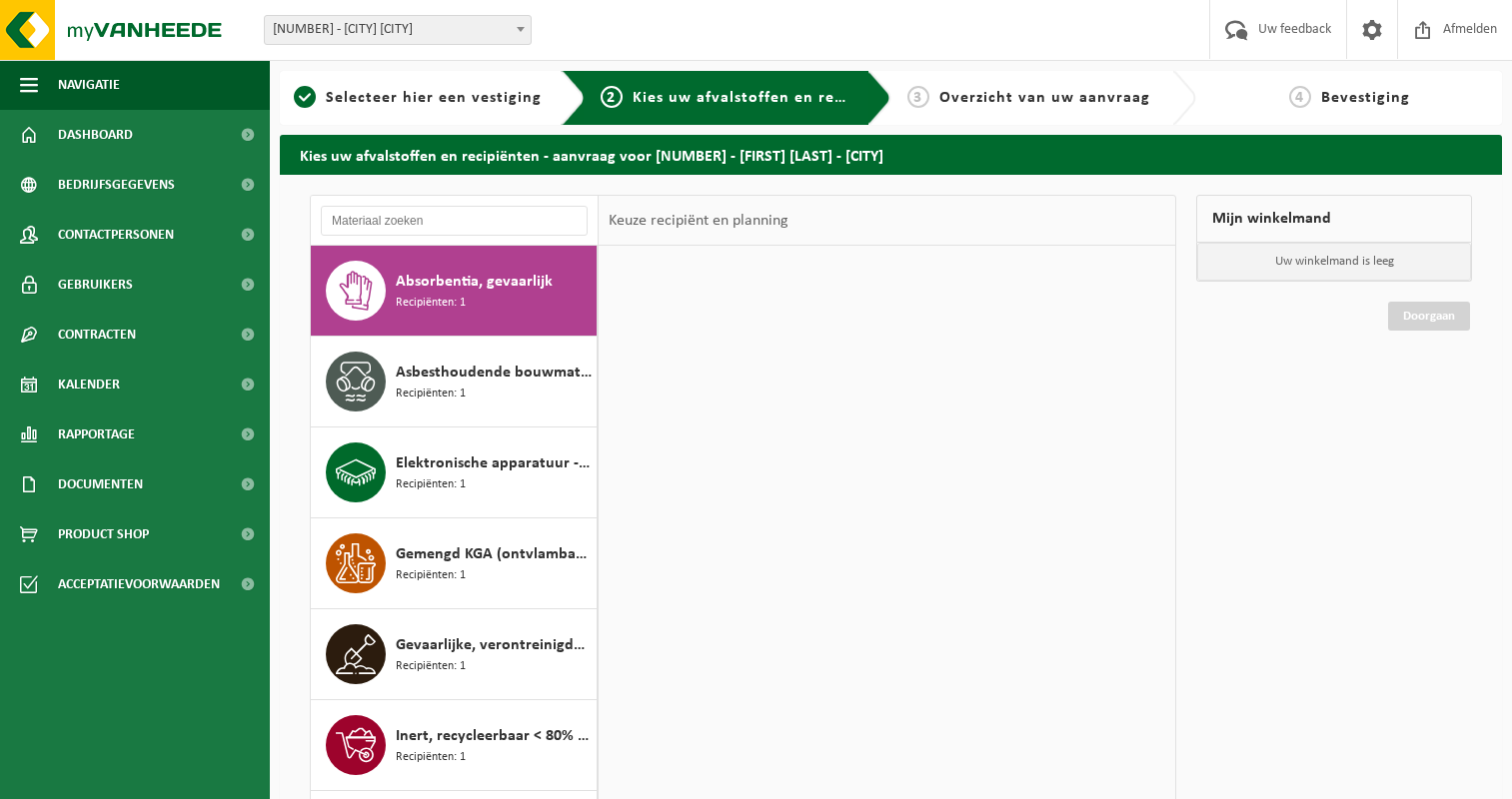 scroll, scrollTop: 0, scrollLeft: 0, axis: both 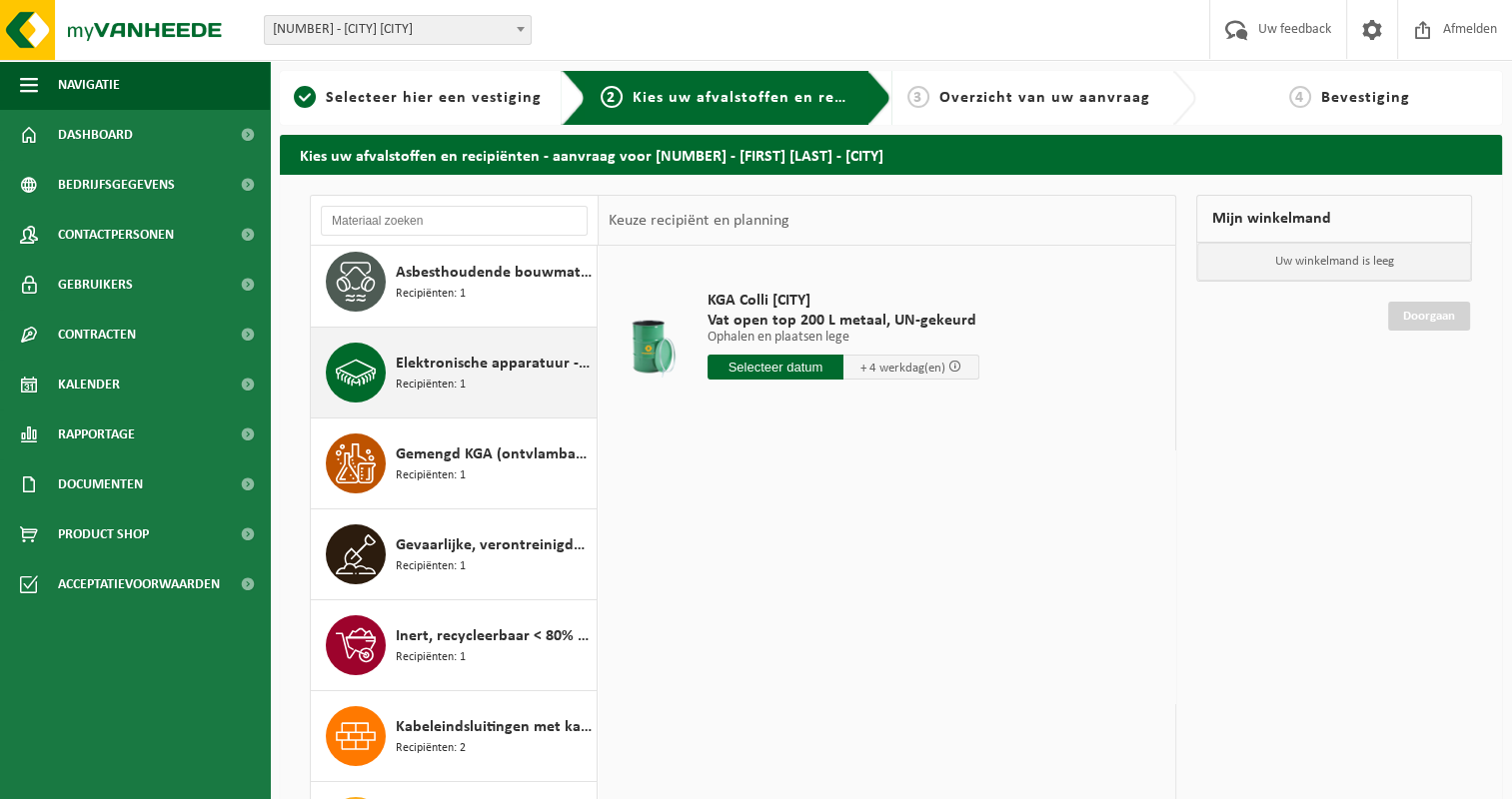 click 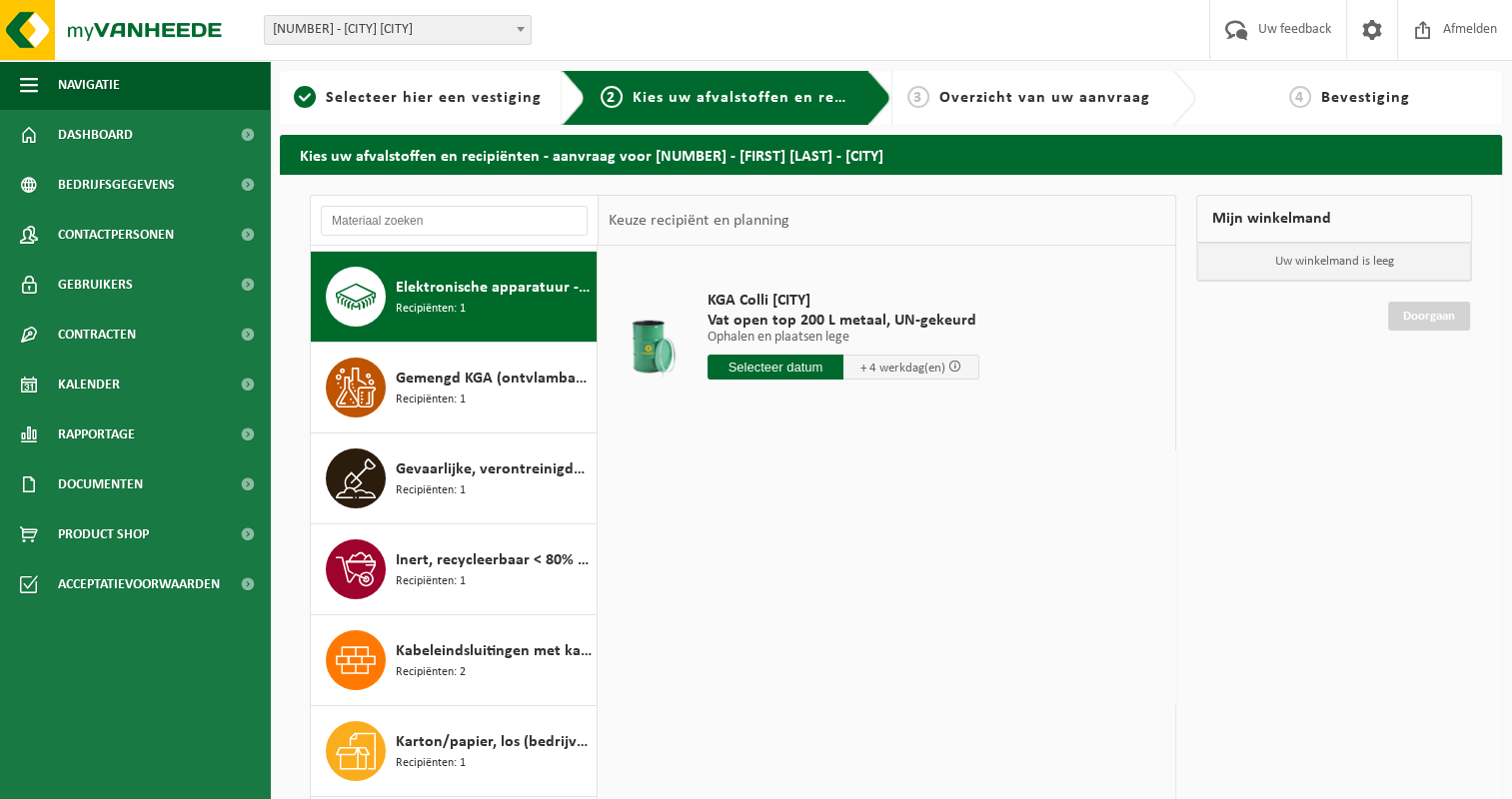 scroll, scrollTop: 181, scrollLeft: 0, axis: vertical 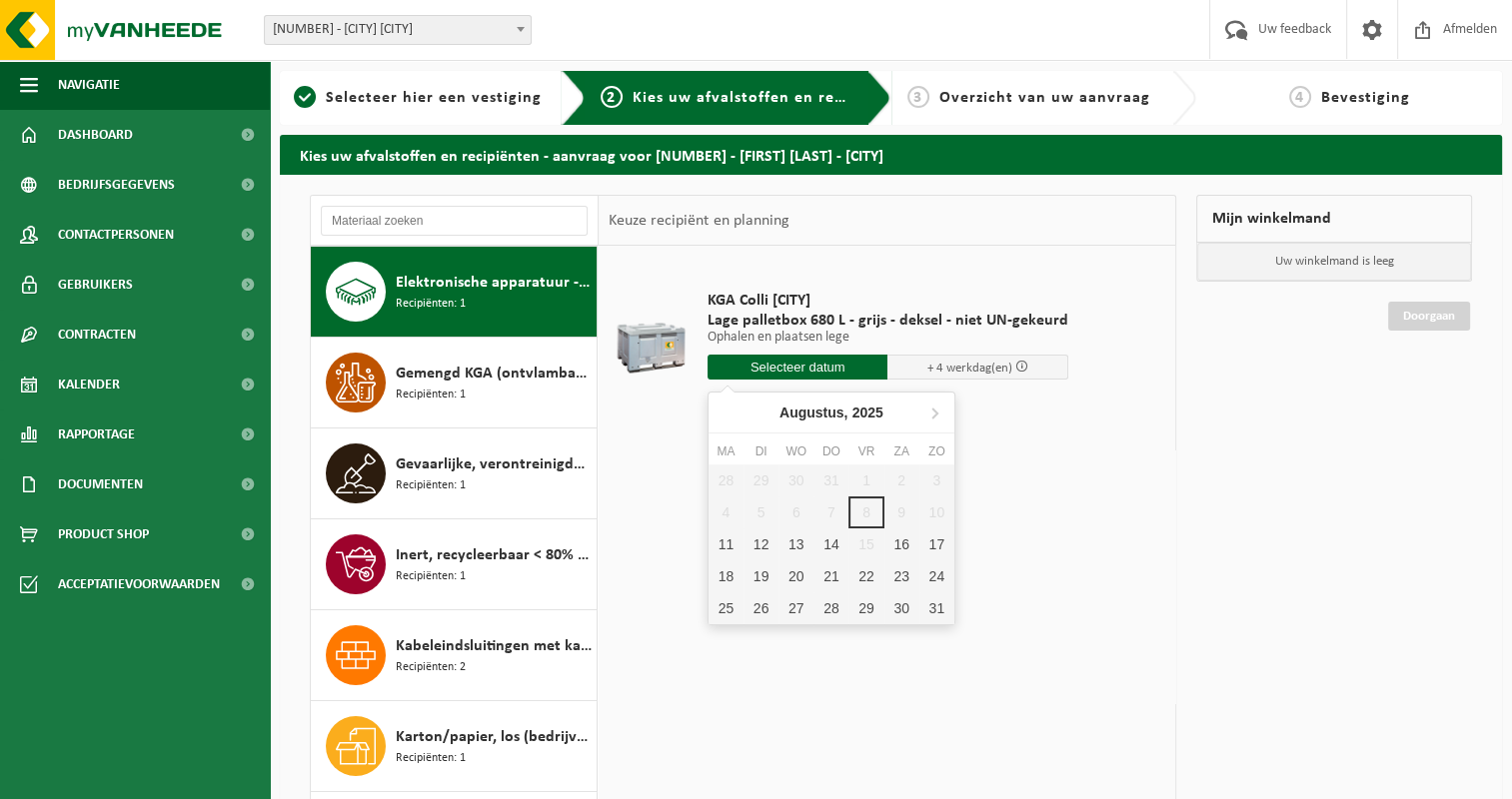 click at bounding box center (797, 367) 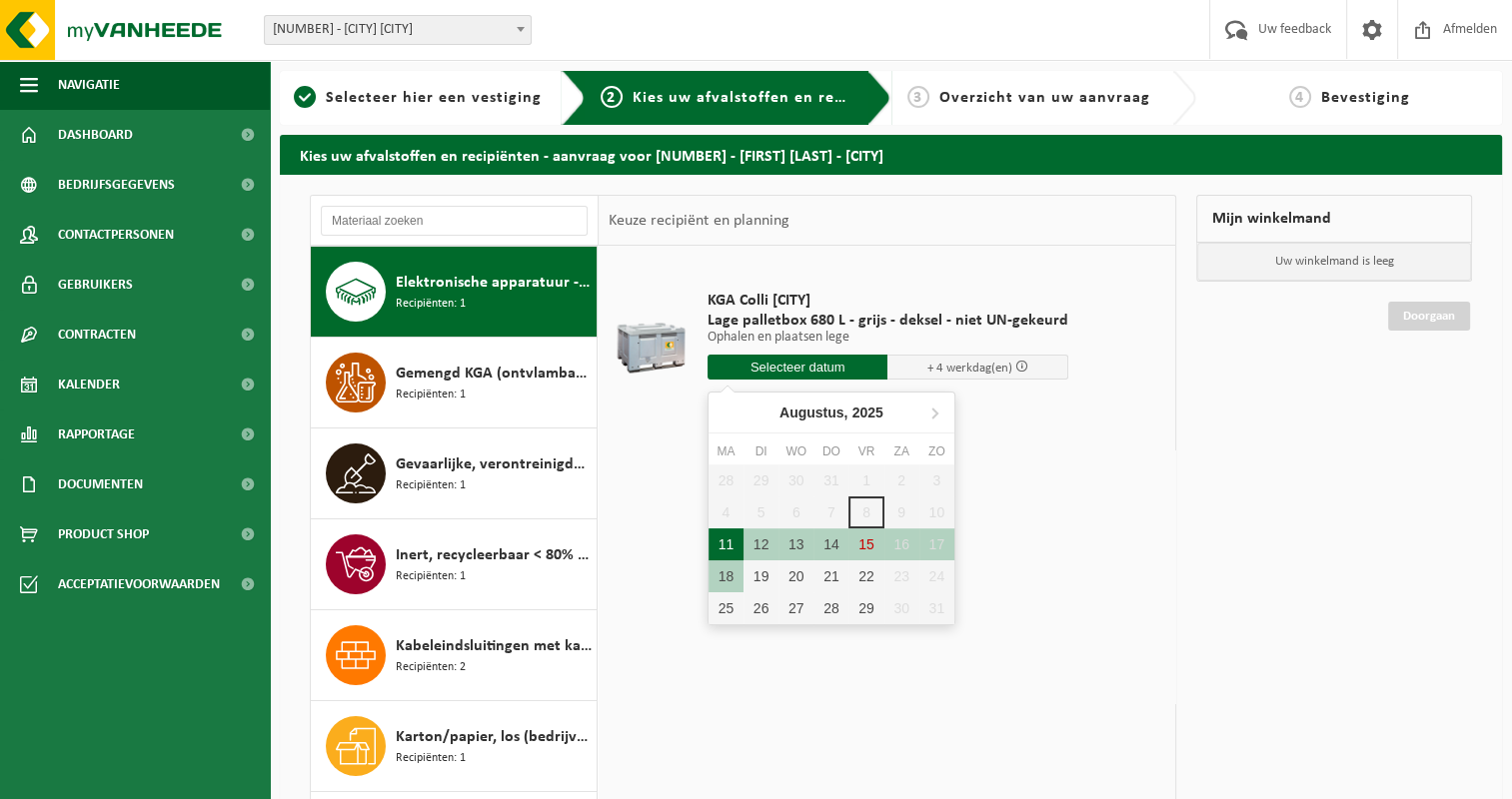 click on "11" at bounding box center [726, 544] 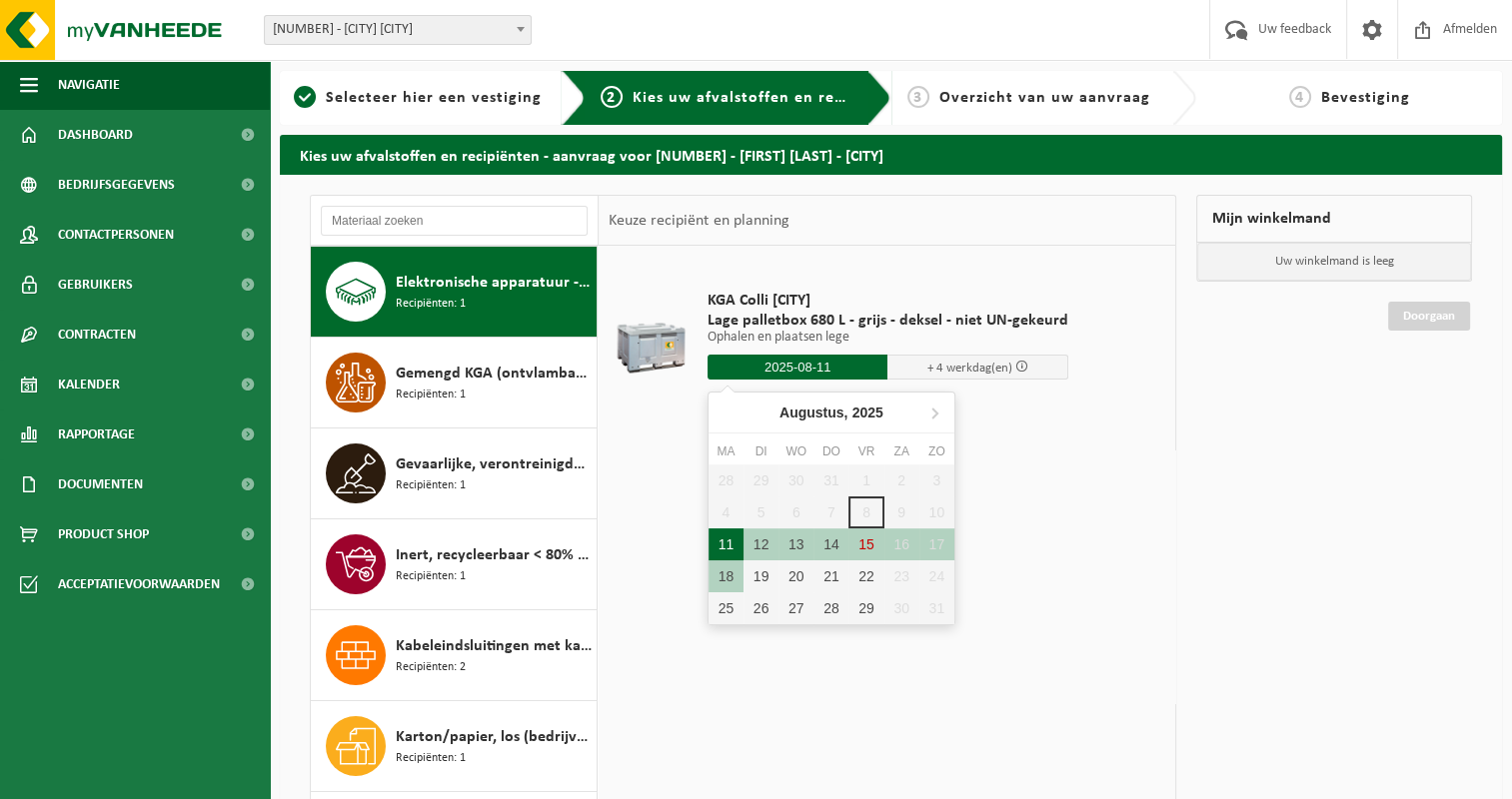 type on "Van 2025-08-11" 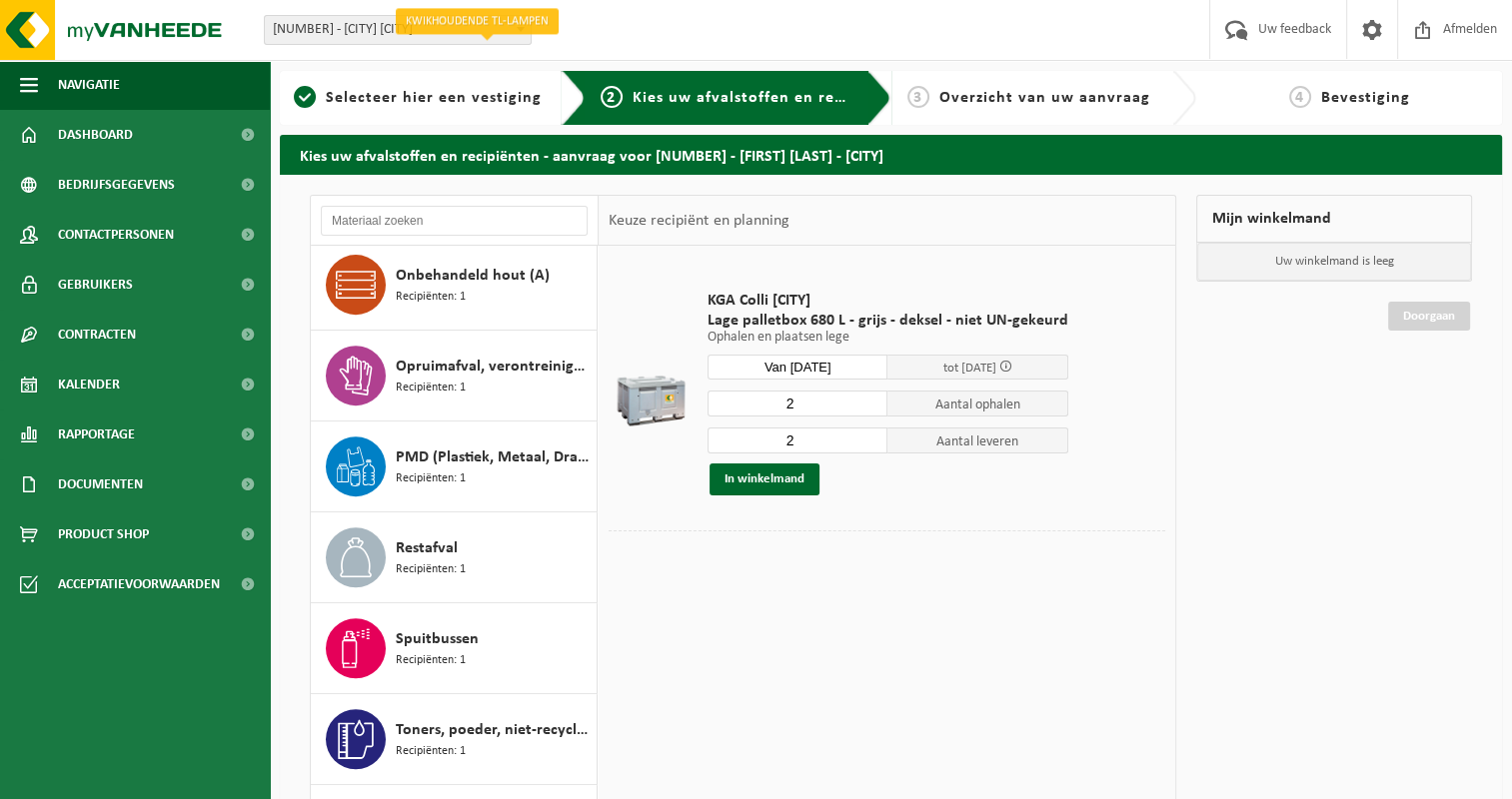 scroll, scrollTop: 941, scrollLeft: 0, axis: vertical 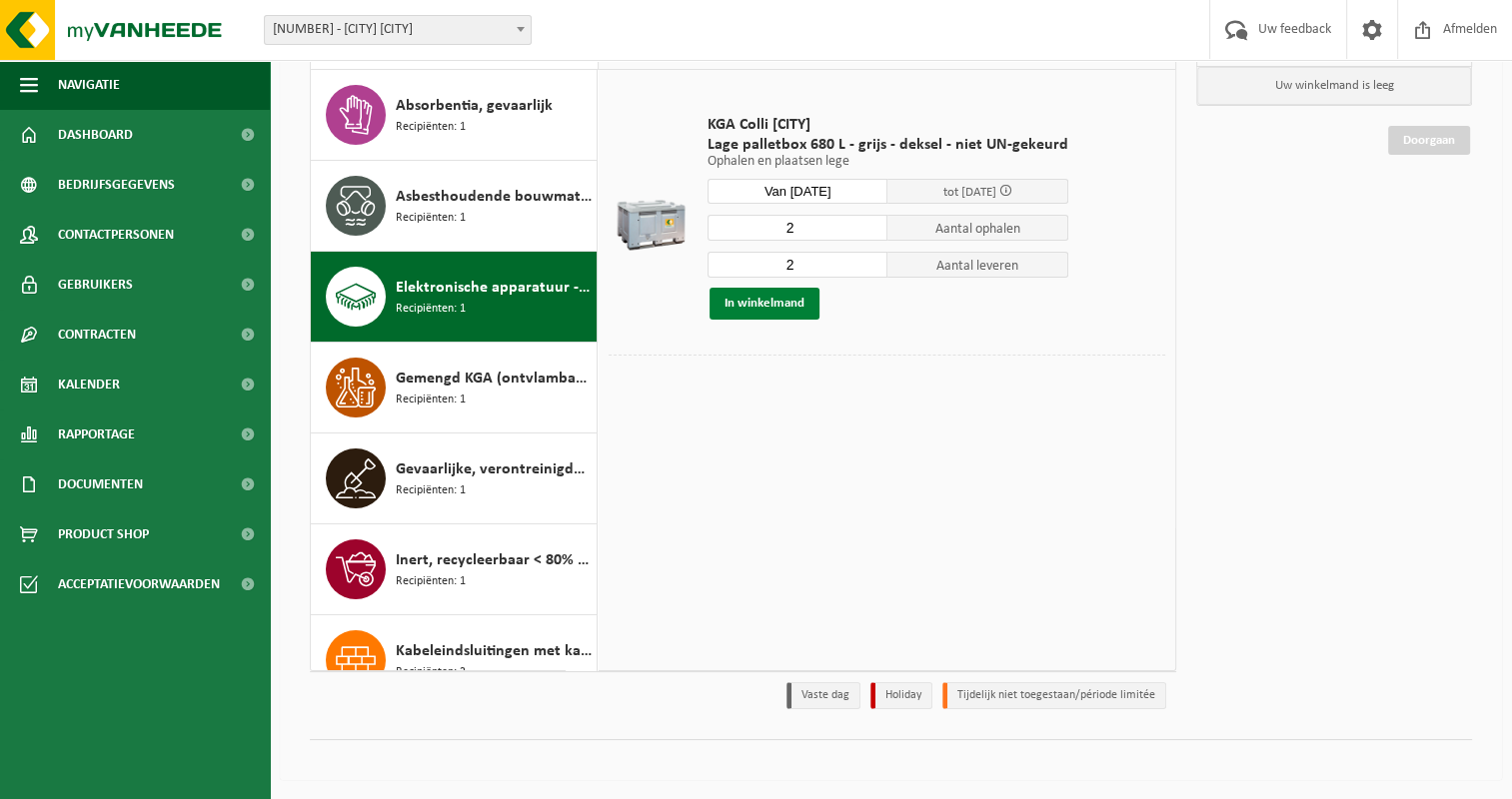 click on "In winkelmand" at bounding box center (764, 304) 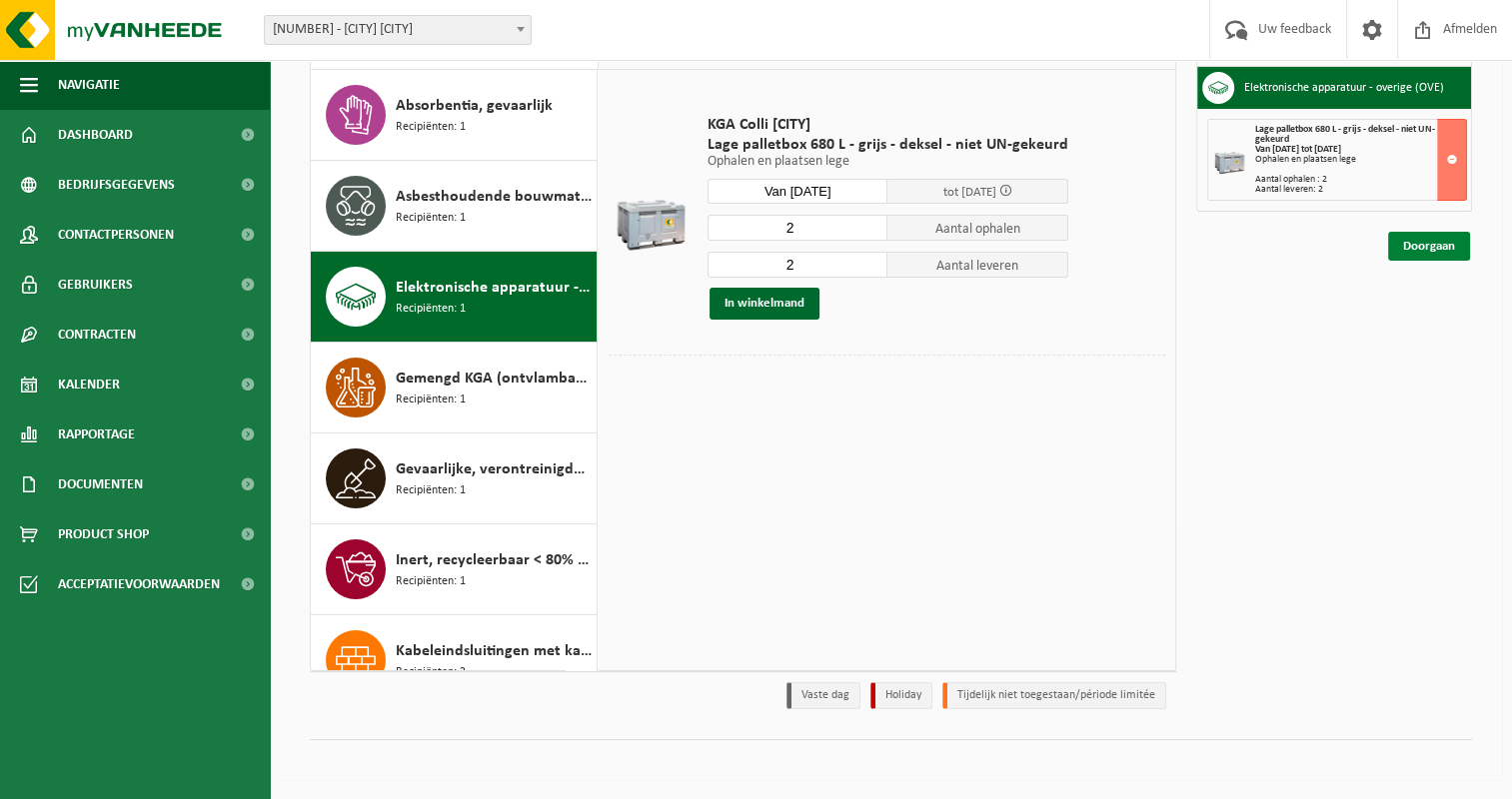 click on "Doorgaan" at bounding box center (1429, 246) 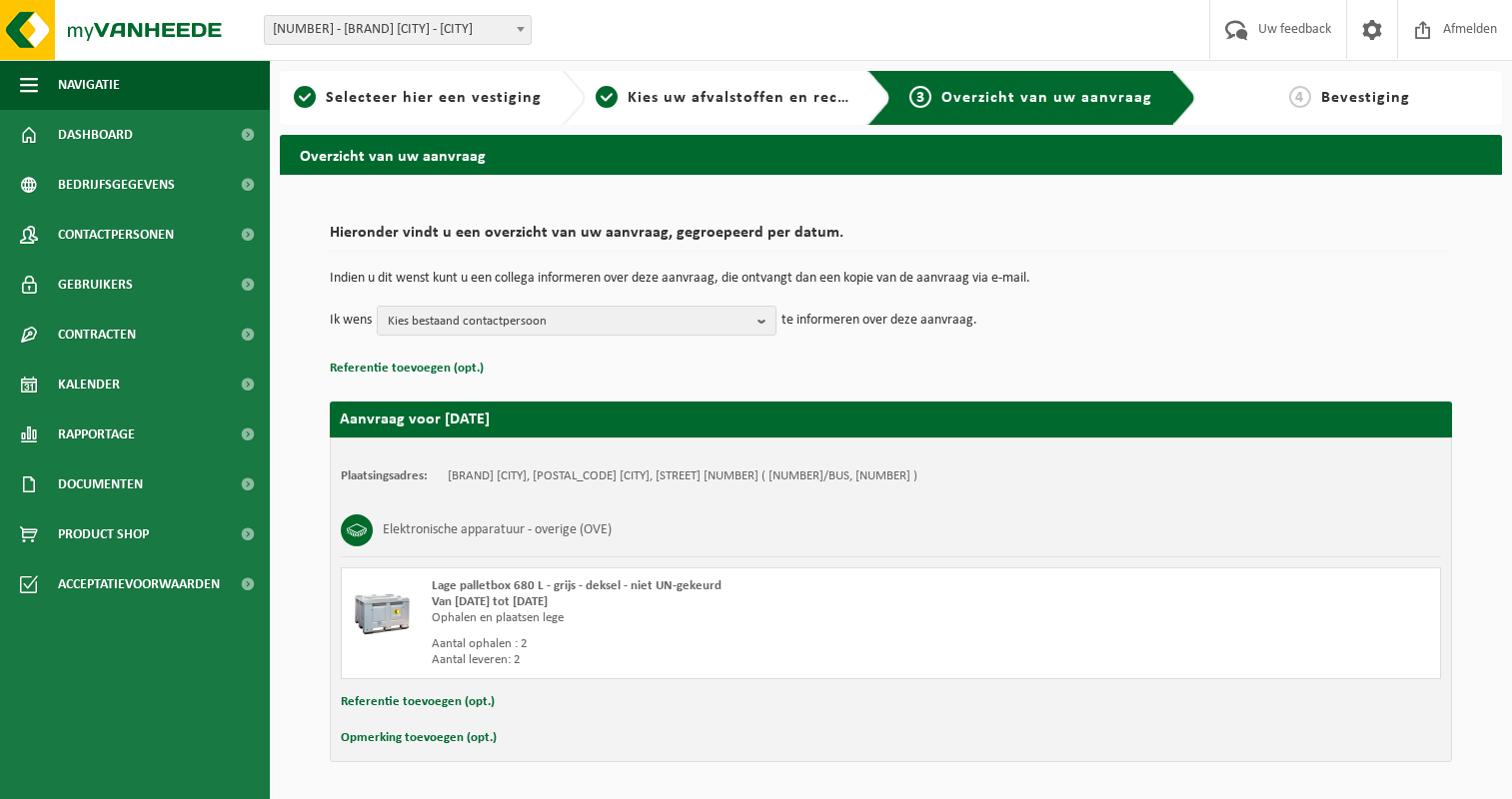 scroll, scrollTop: 0, scrollLeft: 0, axis: both 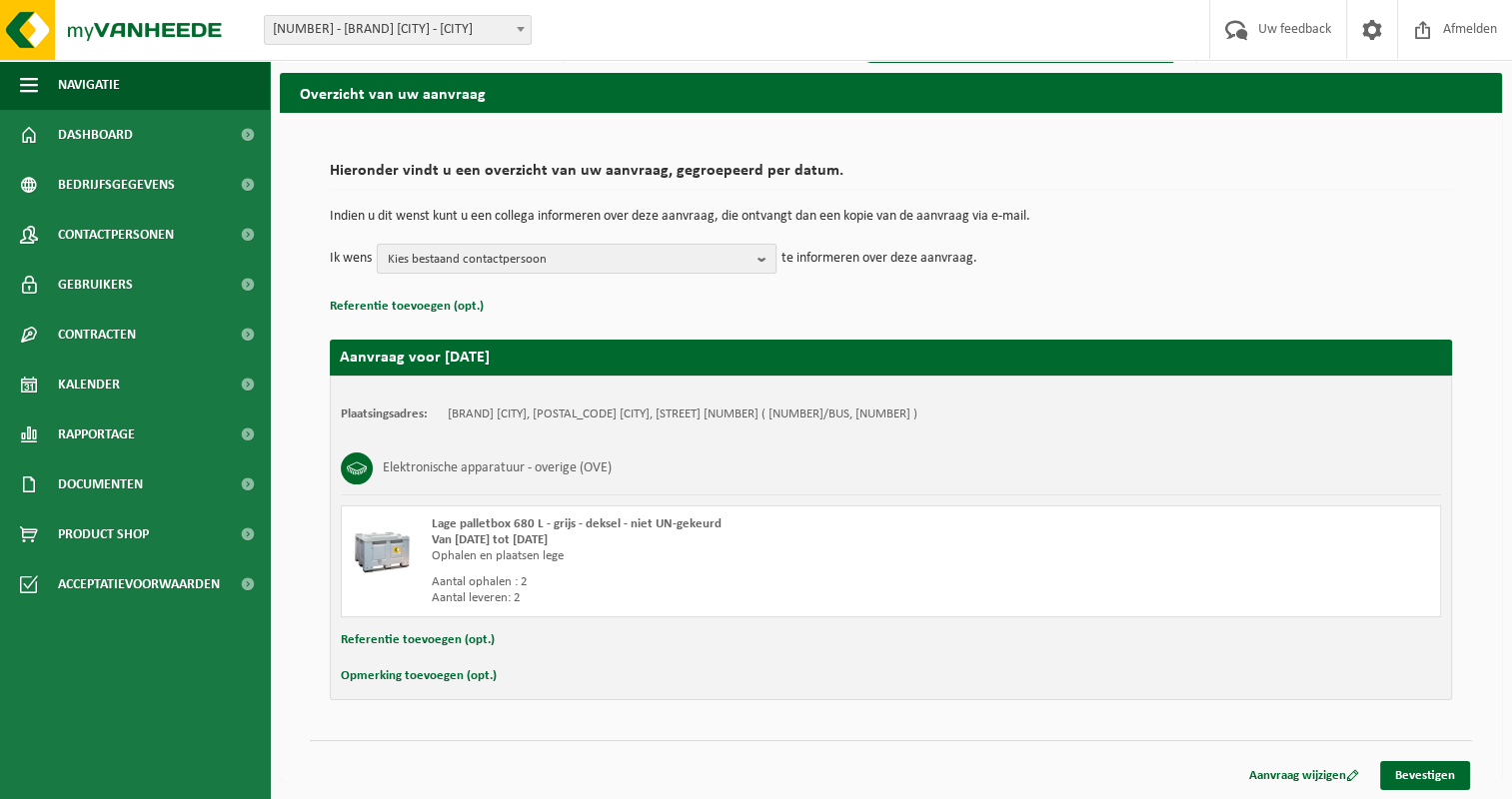 click at bounding box center (766, 259) 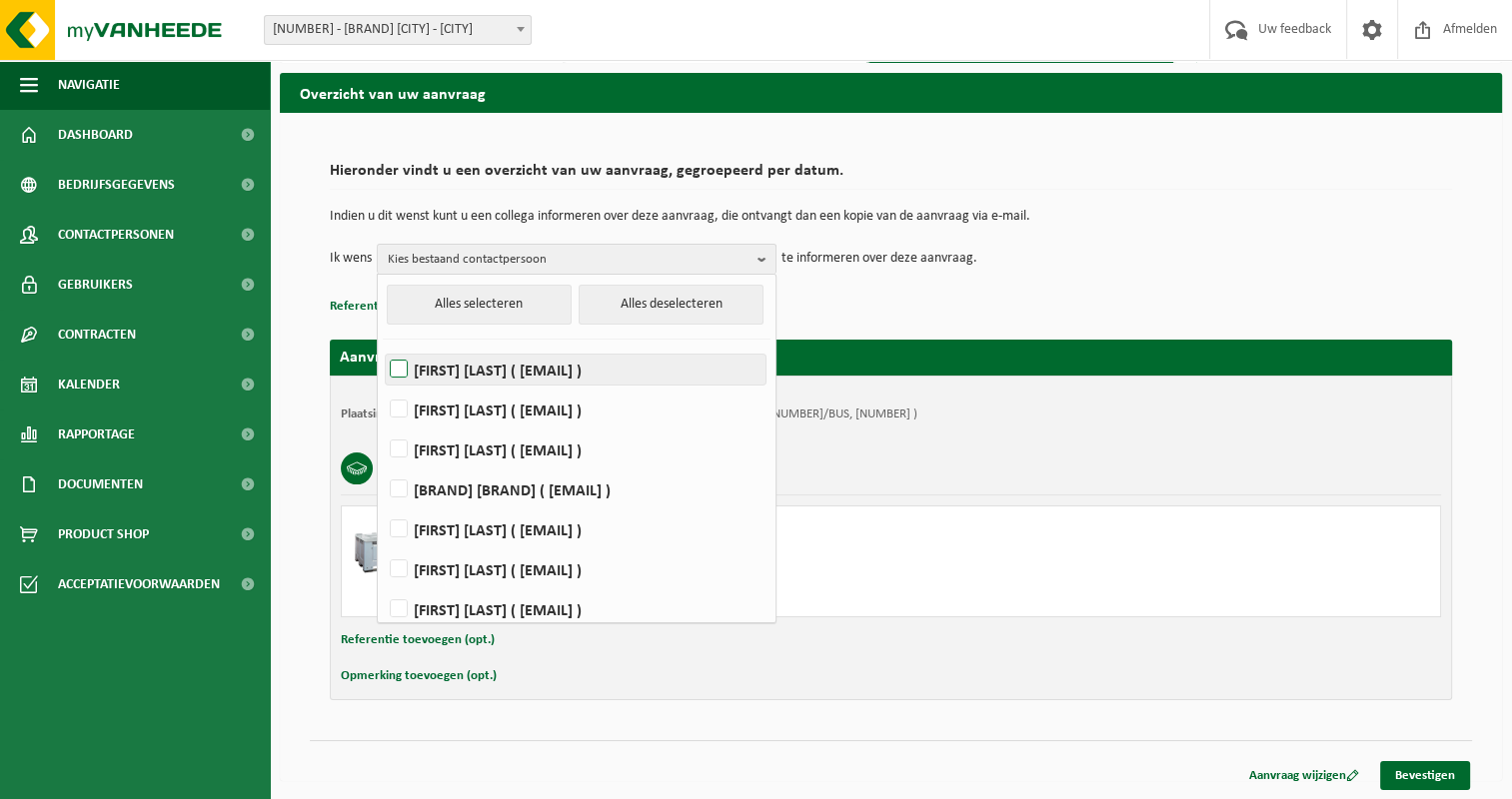 click on "NANCY BAERT ( nancy.baert@elia.be )" at bounding box center [576, 370] 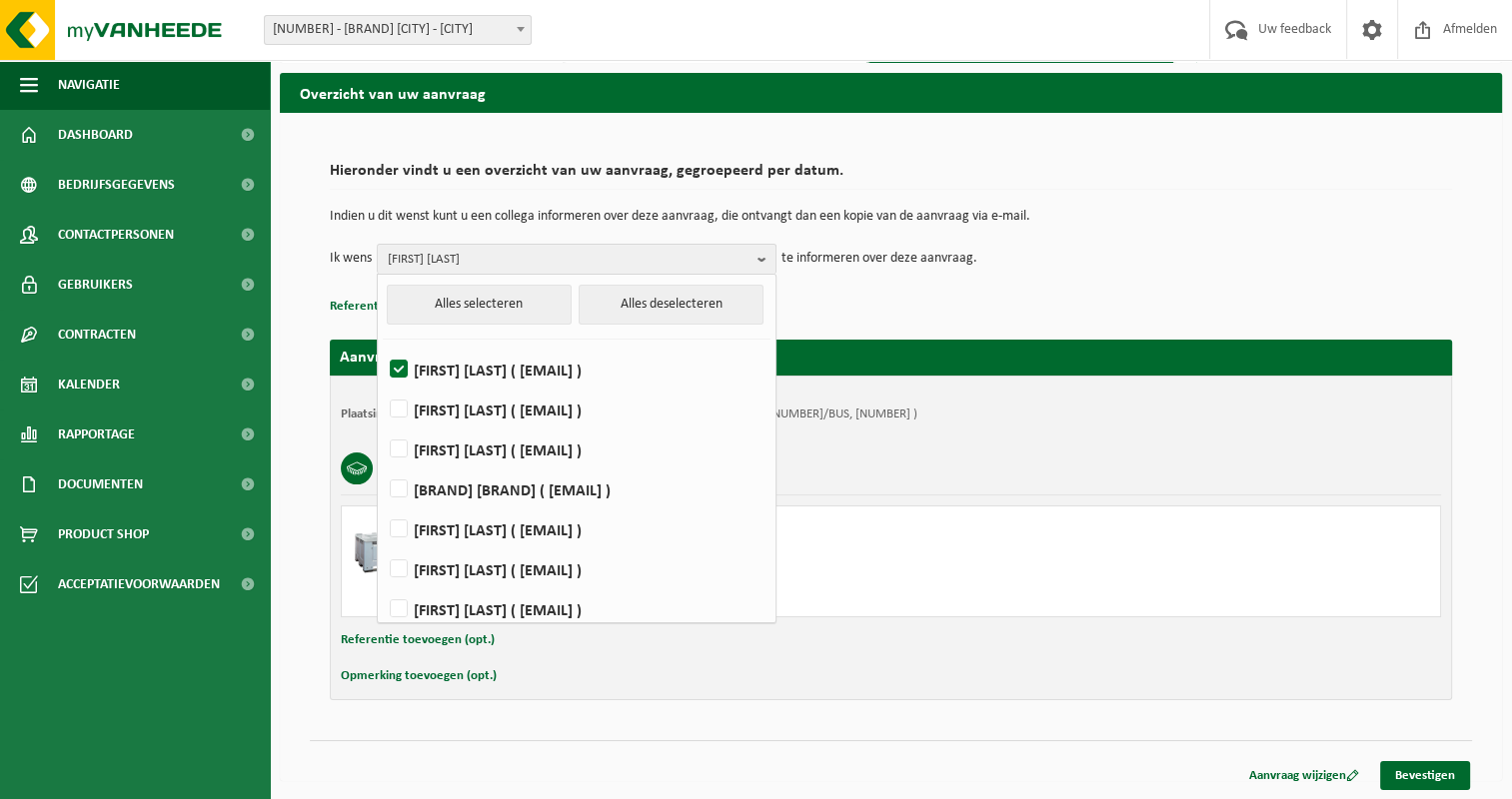 click on "Hieronder vindt u een overzicht van uw aanvraag, gegroepeerd per datum.              Indien u dit wenst kunt u een collega informeren over deze aanvraag, die ontvangt dan een kopie van de aanvraag via e-mail.           Ik wens        NANCY BAERT                   Alles selecteren Alles deselecteren         NANCY BAERT ( nancy.baert@elia.be )         Michel Caers ( michel.caers@elia.be )         SAVITRI-AURELIE DESHPANDE ( savitriaurelie.deshpande@elia.be )         Waste Elia ( recycl@elia.be )         JULIE FRANCOIS ( julie.francois@elia.be )         DEAN NELISSEN ( dean.nelissen@elia.be )         CARL-STEPHAN THÜNGEN ( carl-stephan.thungen@elia.be )         KENNETH VAN DEN BOSSCHE ( kenneth.vandenbossche@elia.be )         Koen Van Gyseghem ( koen.vangyseghem@elia.be )         Kristof Vanwetswinkel ( kristof.vanwetswinkel@elia.be )              te informeren over deze aanvraag.               Referentie toevoegen (opt.)               Aanvraag voor 2025-08-11               Plaatsingsadres:" at bounding box center [890, 426] 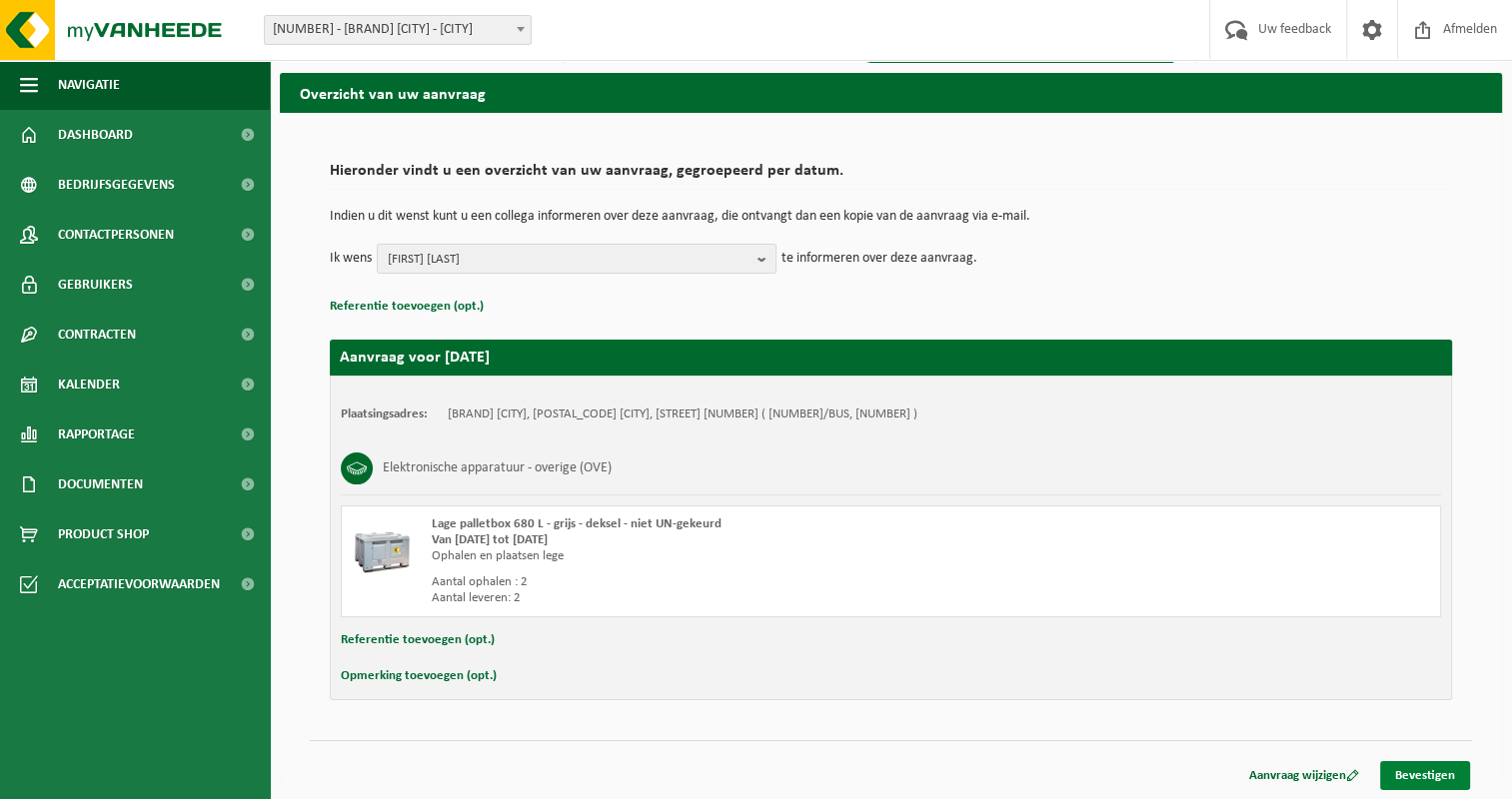 click on "Bevestigen" at bounding box center [1425, 775] 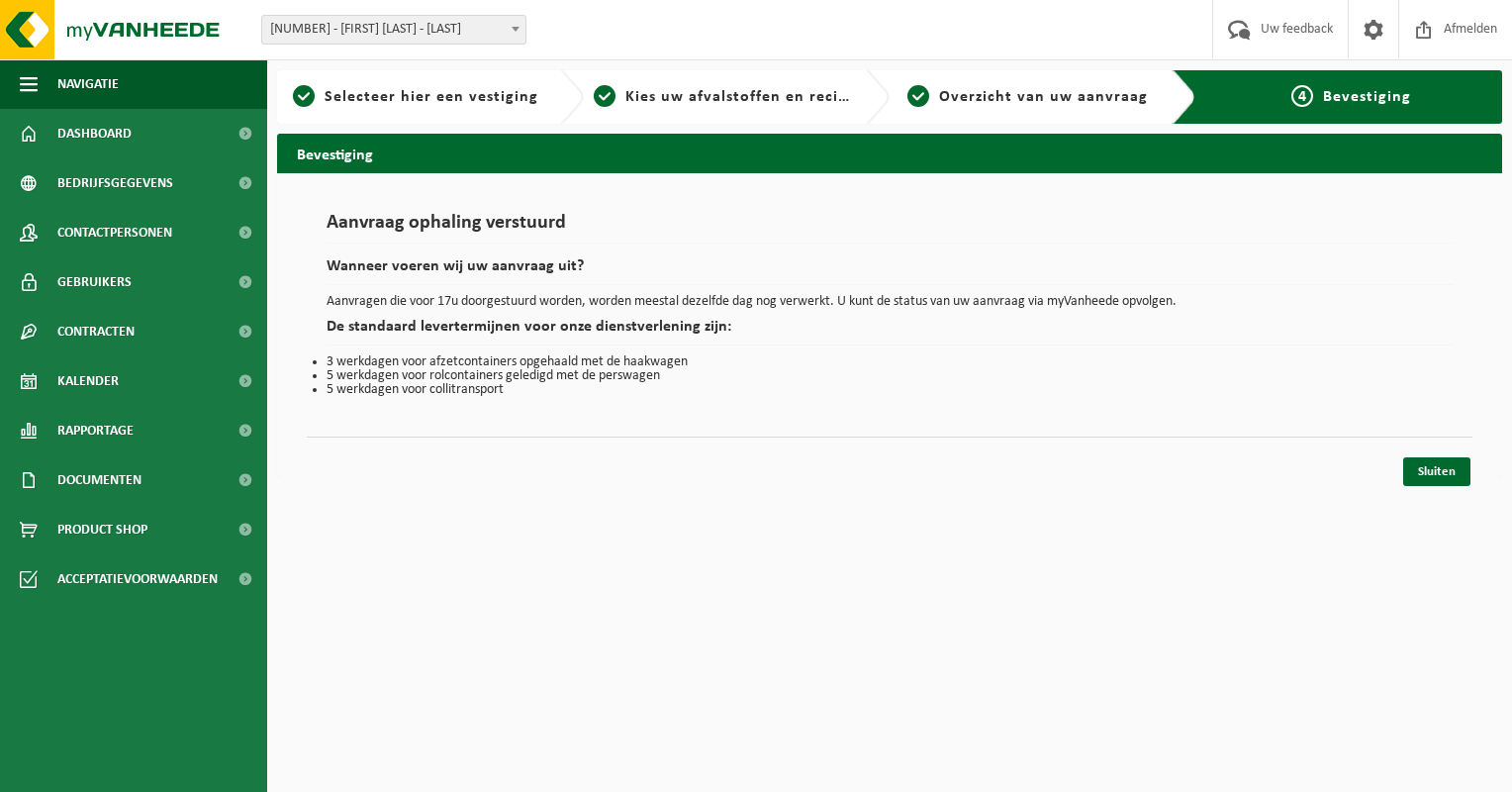 scroll, scrollTop: 0, scrollLeft: 0, axis: both 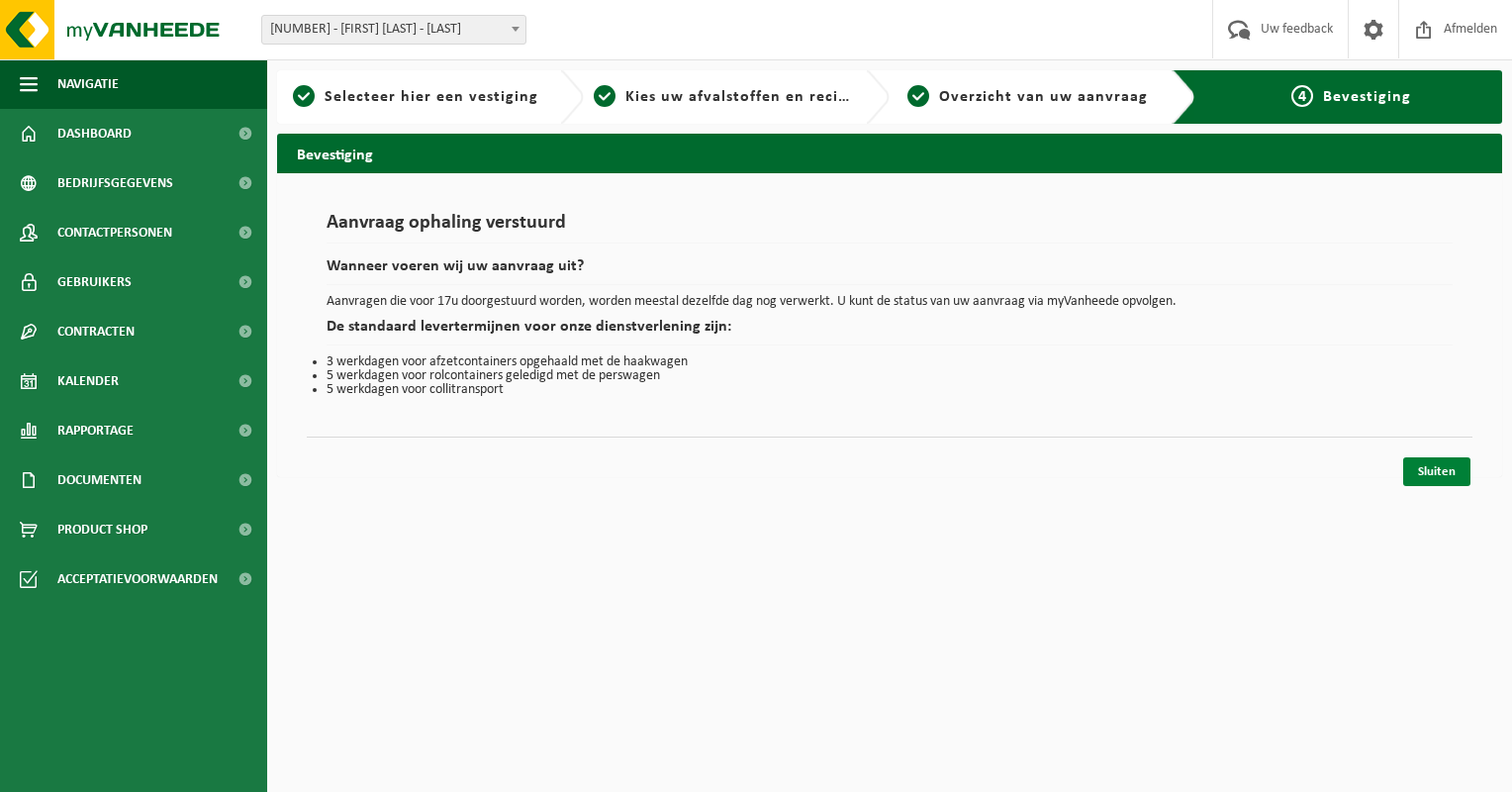 click on "Sluiten" at bounding box center [1437, 471] 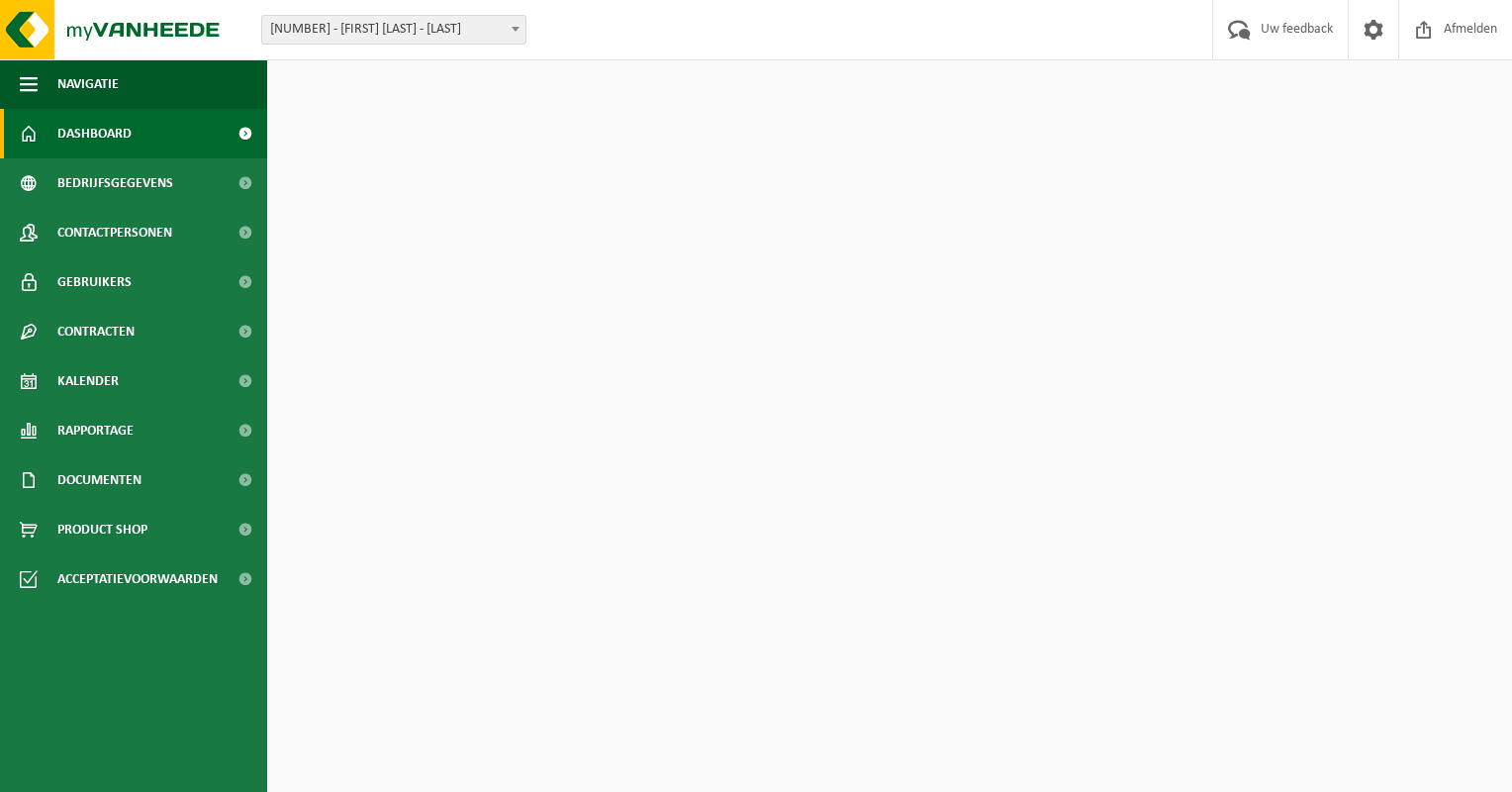 scroll, scrollTop: 0, scrollLeft: 0, axis: both 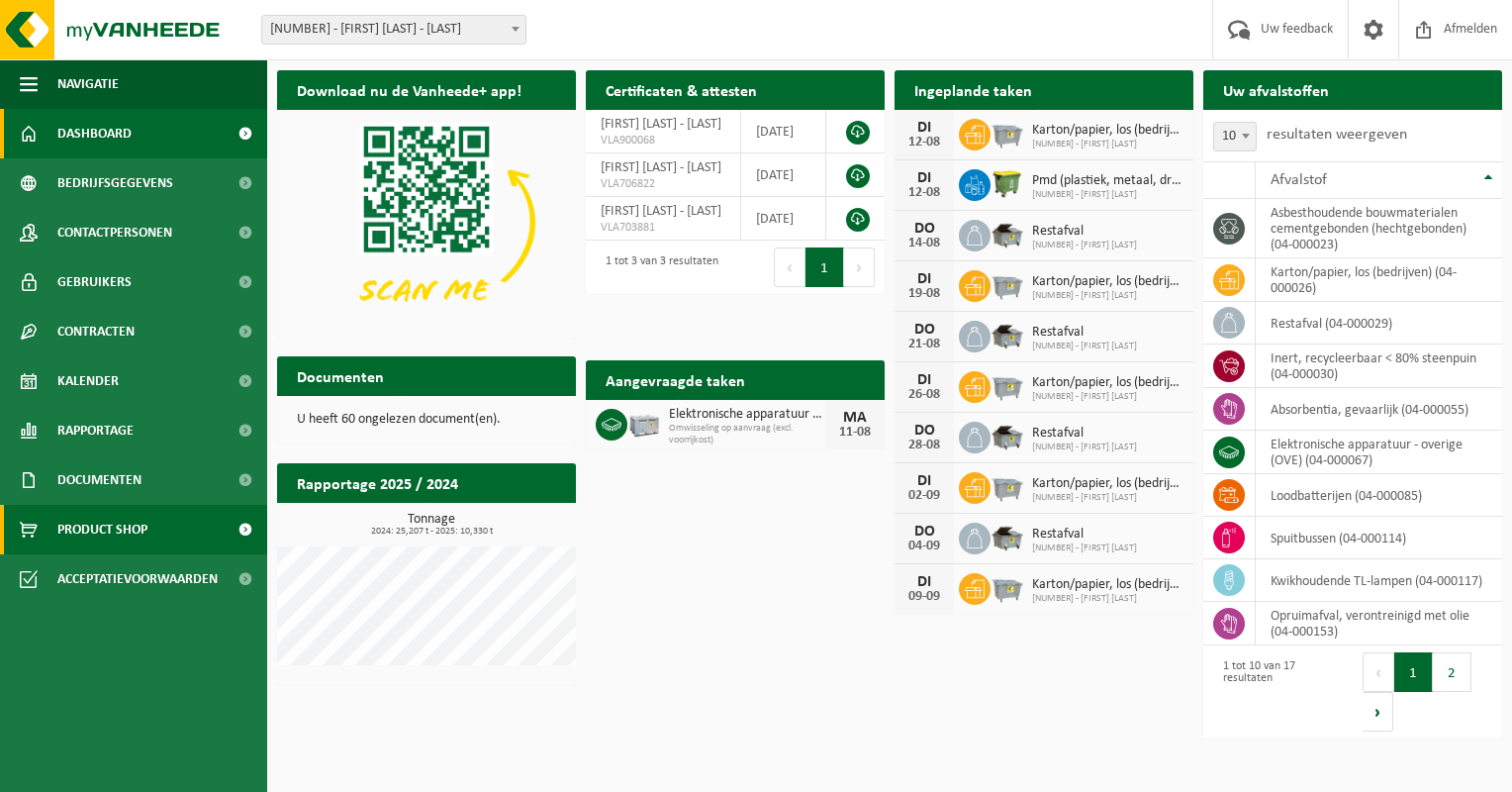 click on "Product Shop" at bounding box center (102, 530) 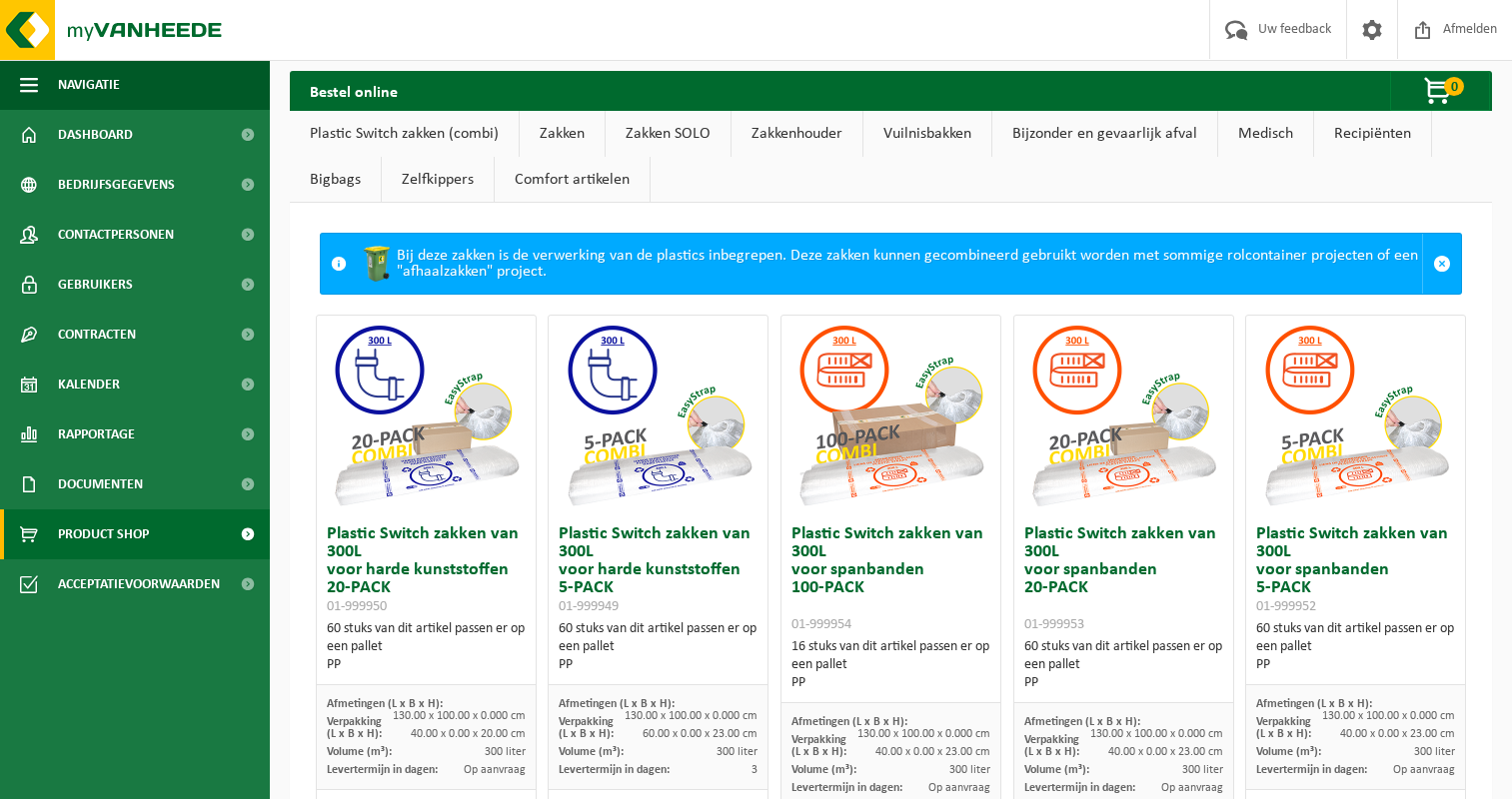 scroll, scrollTop: 0, scrollLeft: 0, axis: both 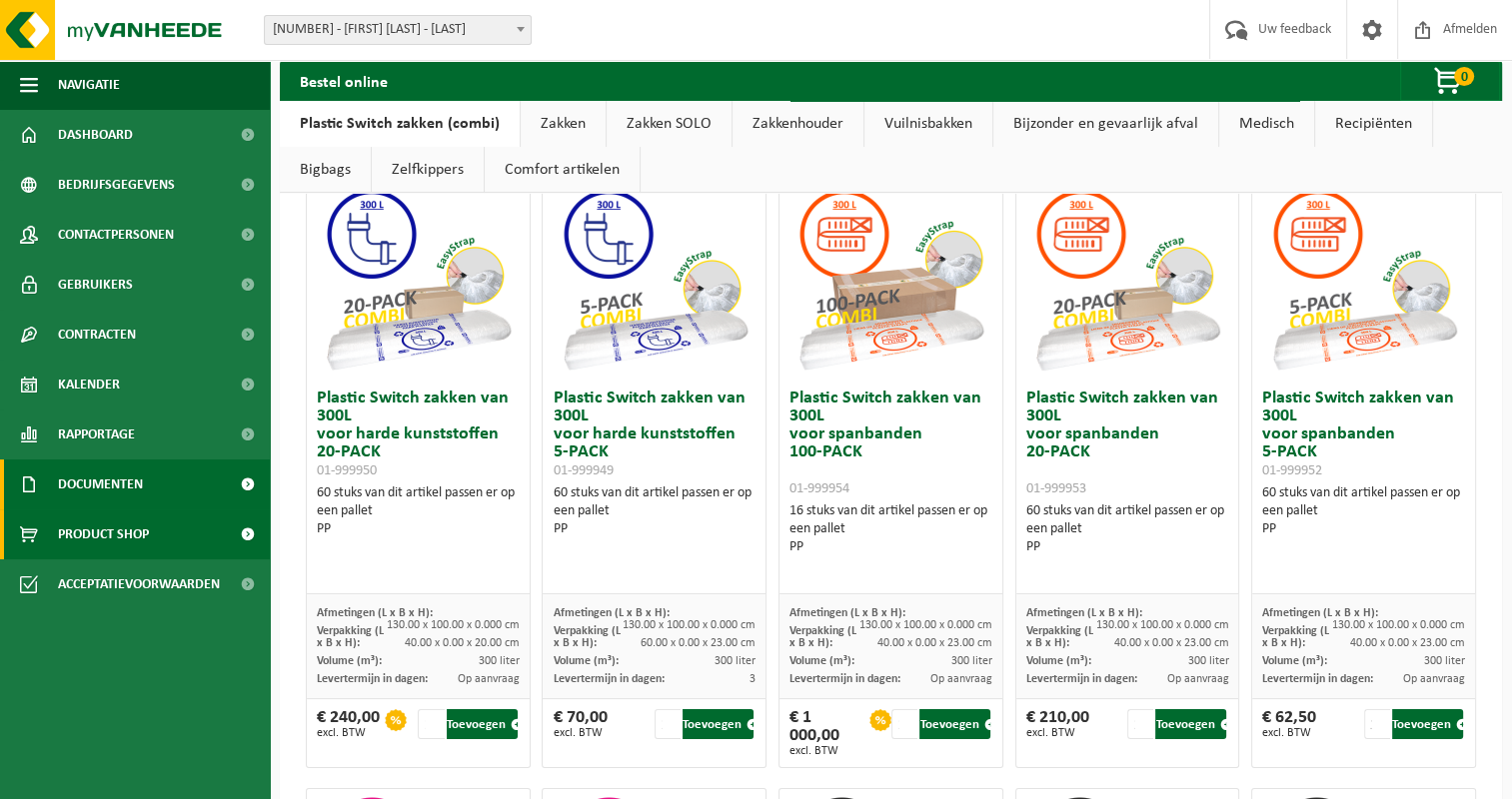 click on "Documenten" at bounding box center (100, 484) 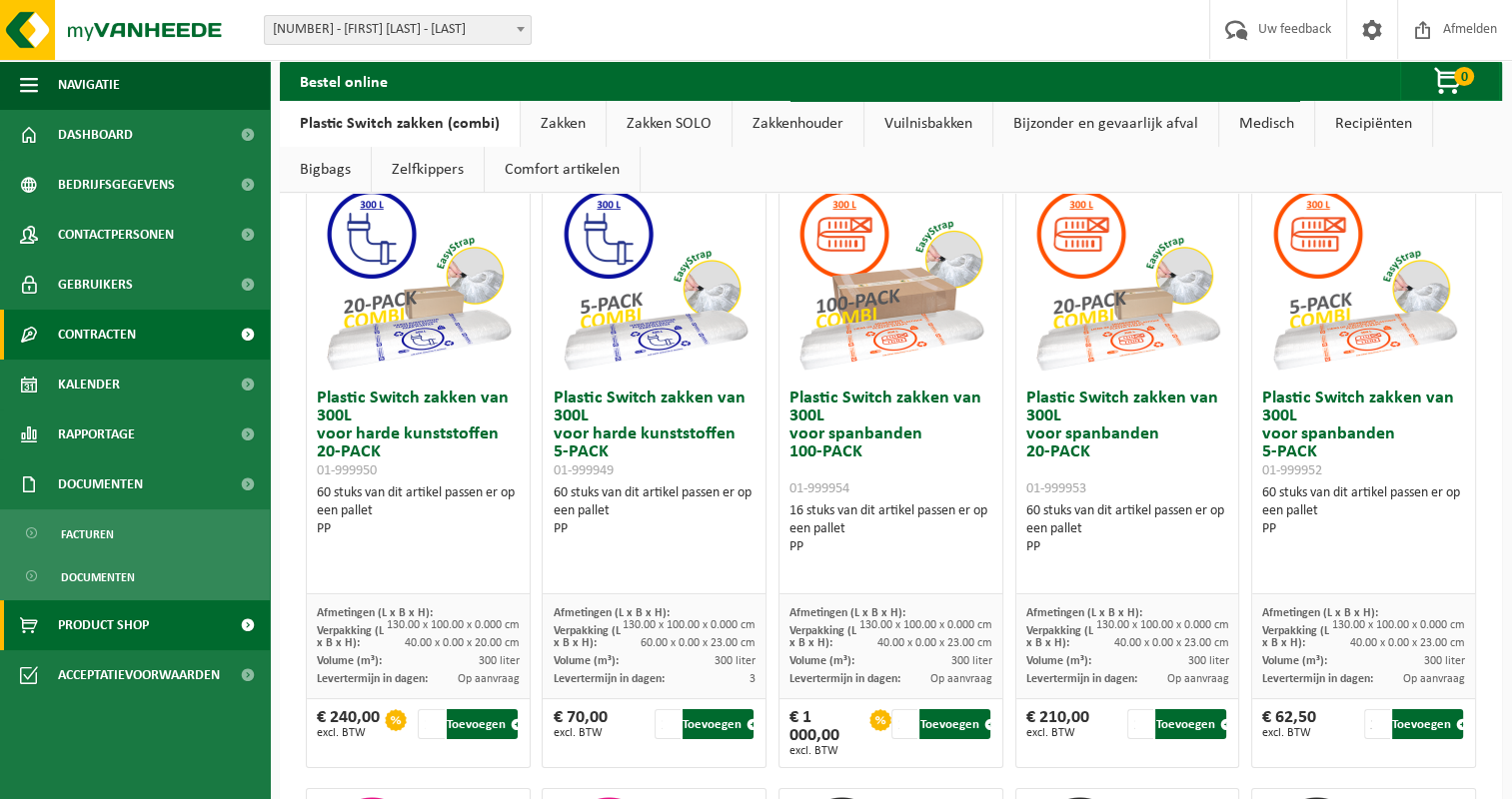 click on "Contracten" at bounding box center [97, 335] 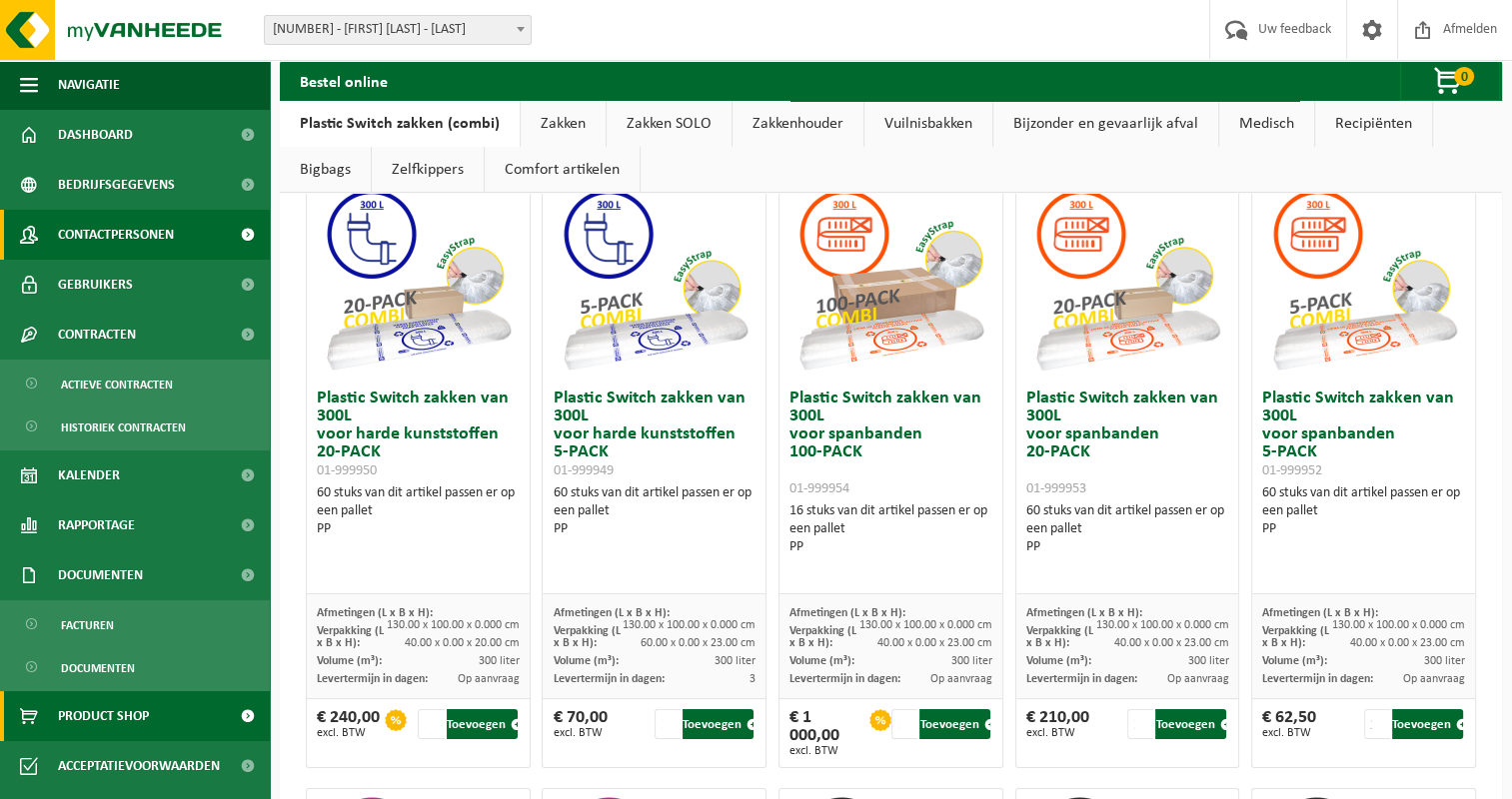 click on "Contactpersonen" at bounding box center [116, 235] 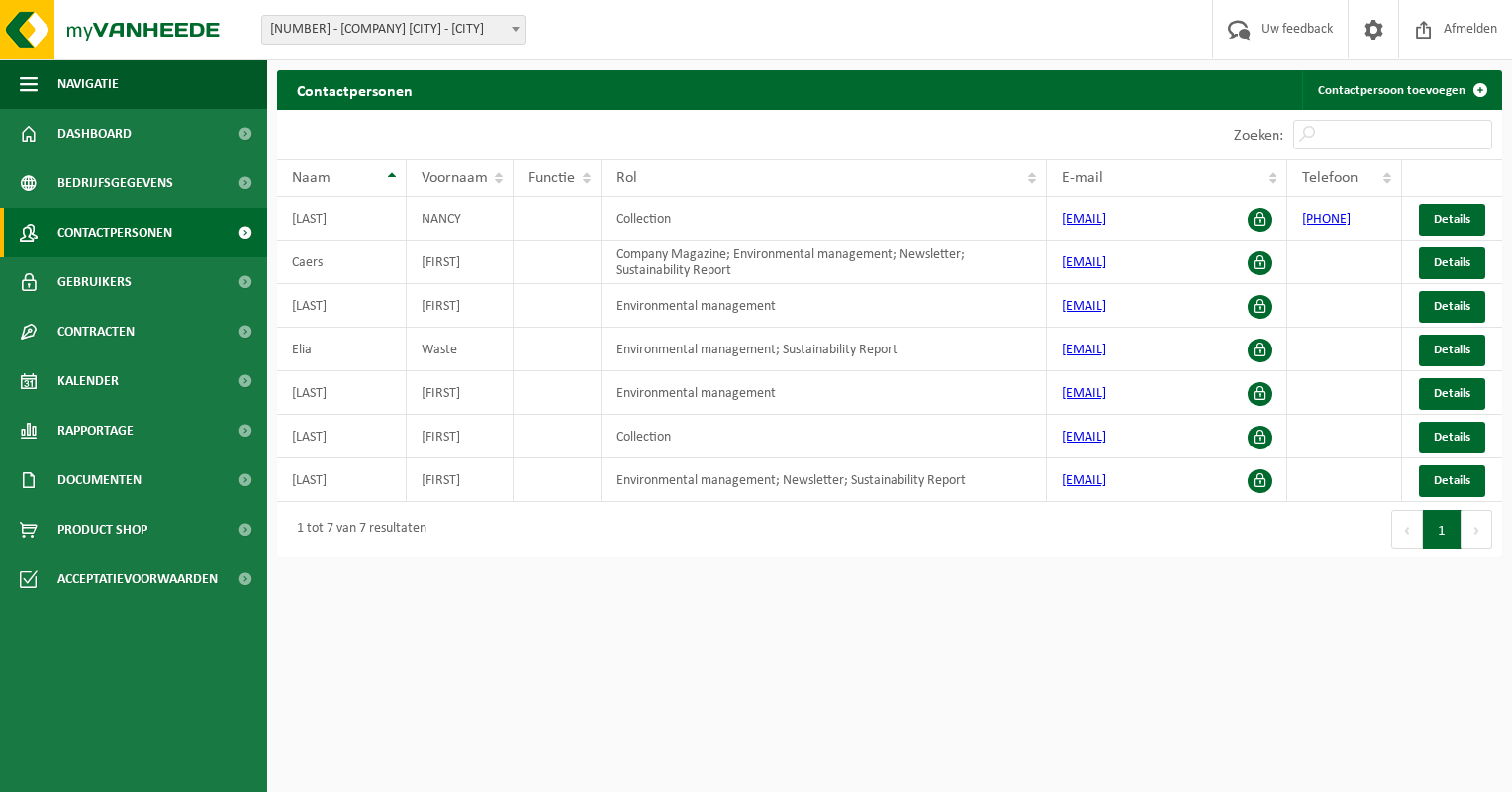 scroll, scrollTop: 0, scrollLeft: 0, axis: both 